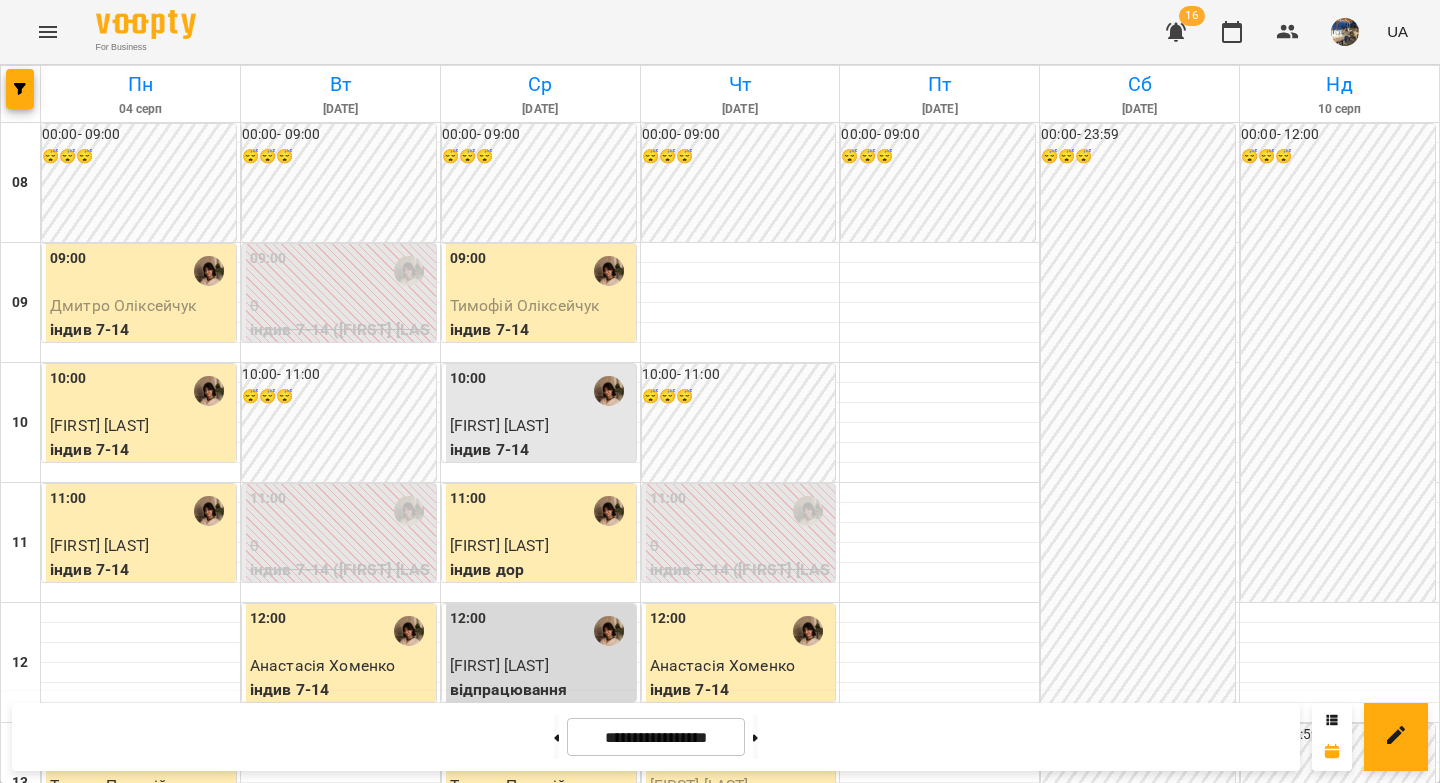 scroll, scrollTop: 0, scrollLeft: 0, axis: both 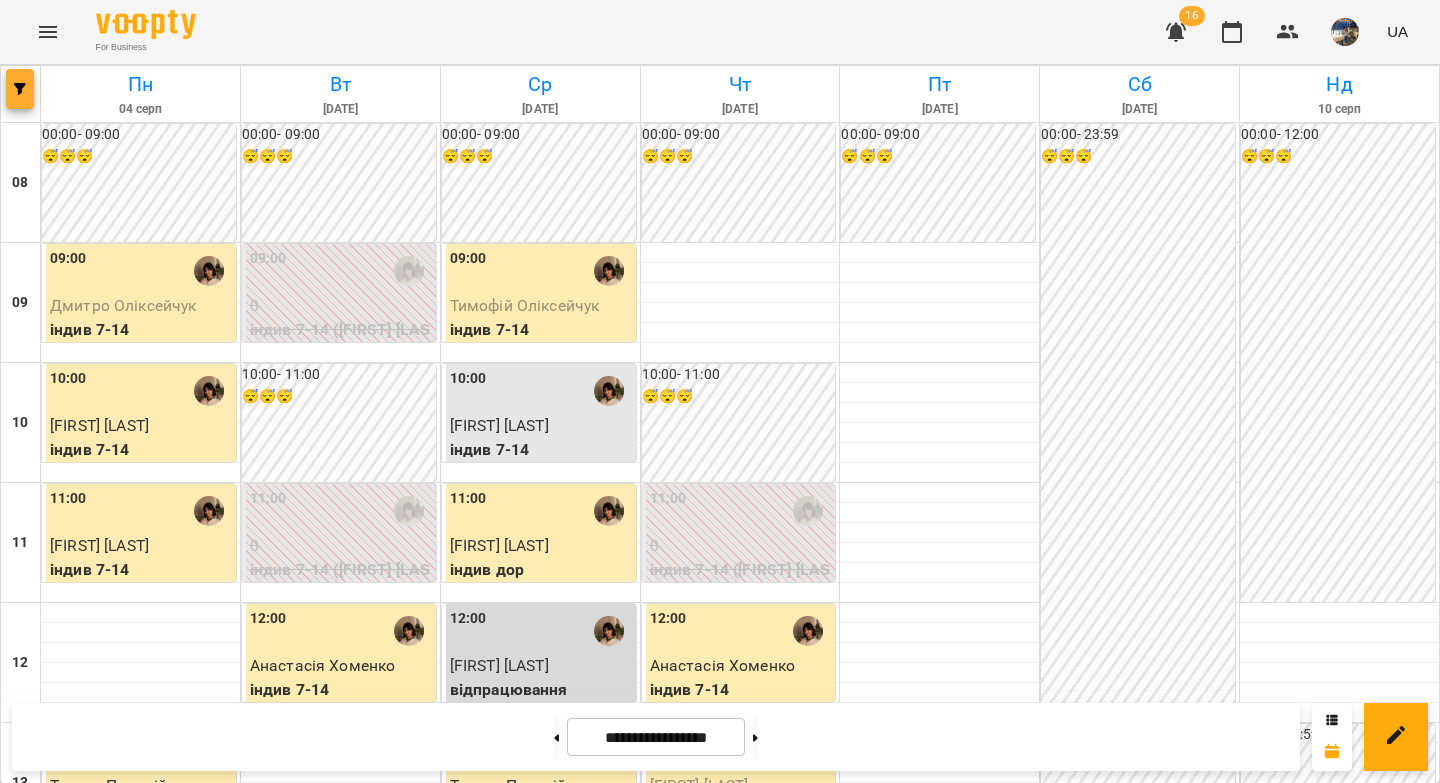 click 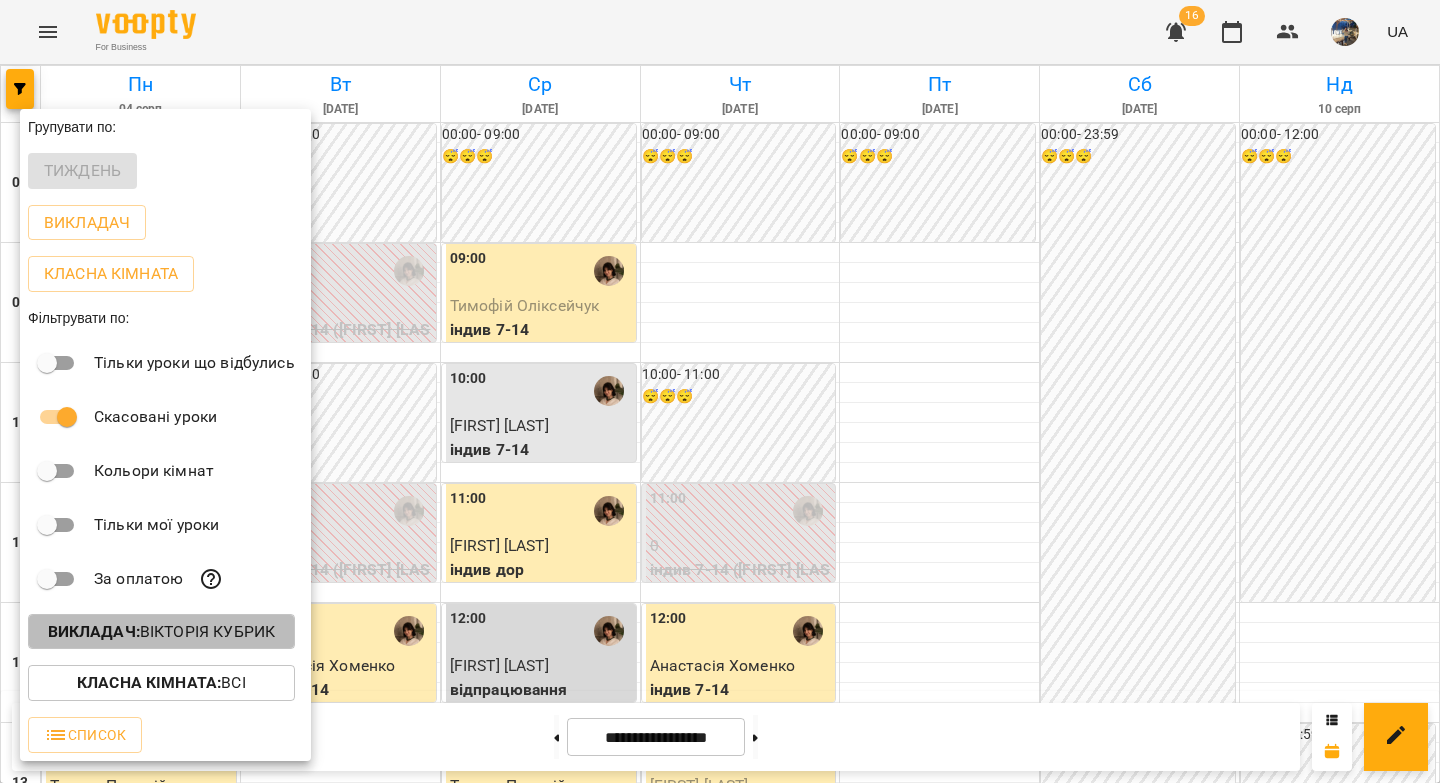 click on "Викладач : [FIRST] [LAST]" at bounding box center [162, 632] 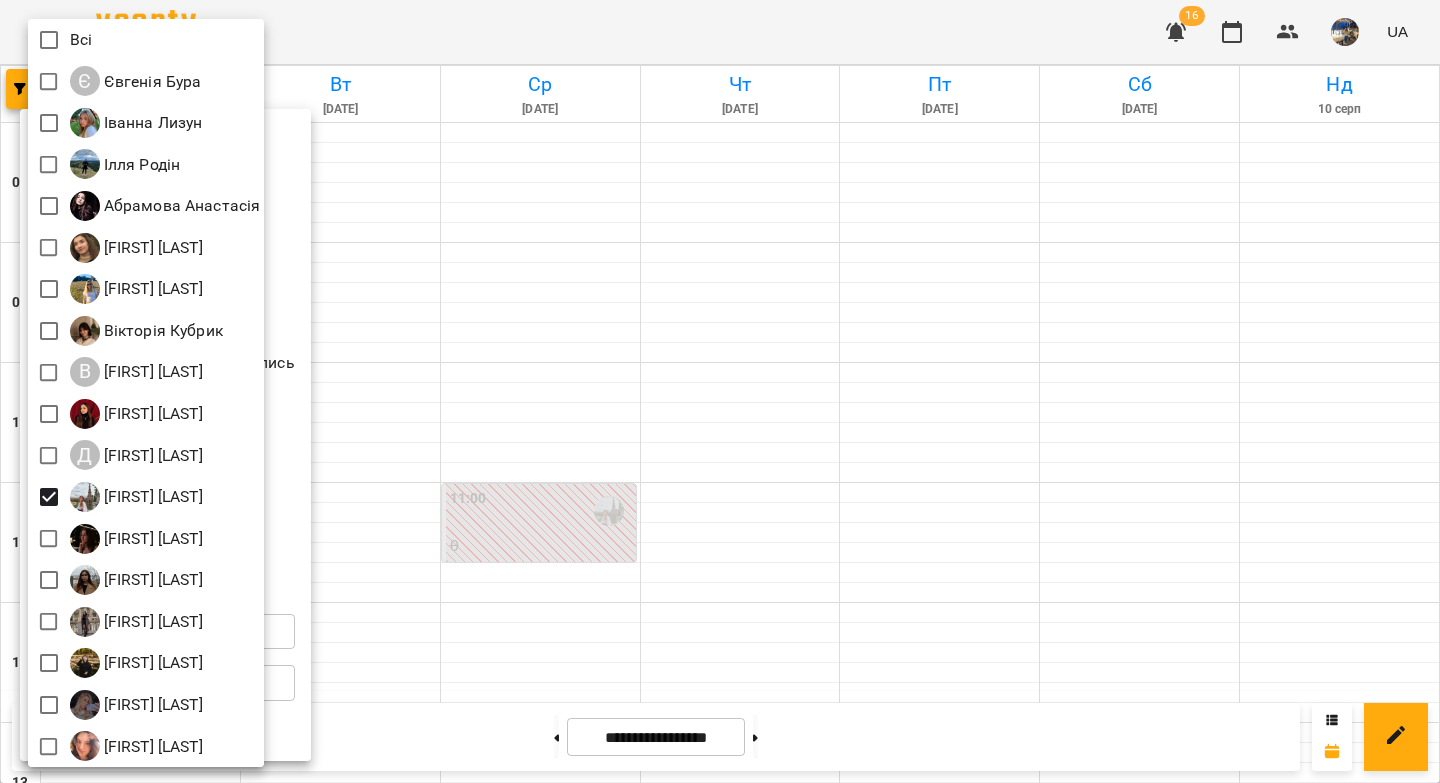 click at bounding box center [720, 391] 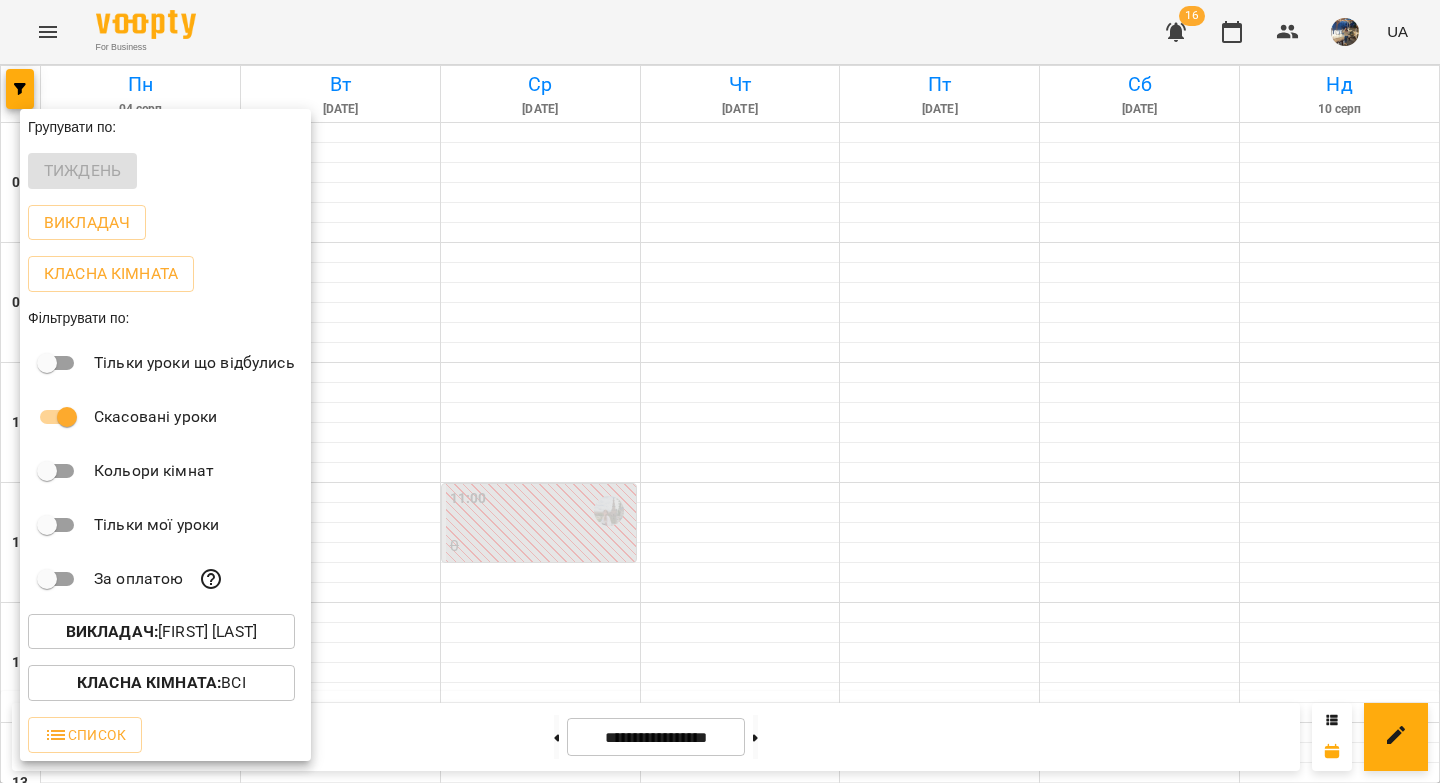 click at bounding box center (720, 391) 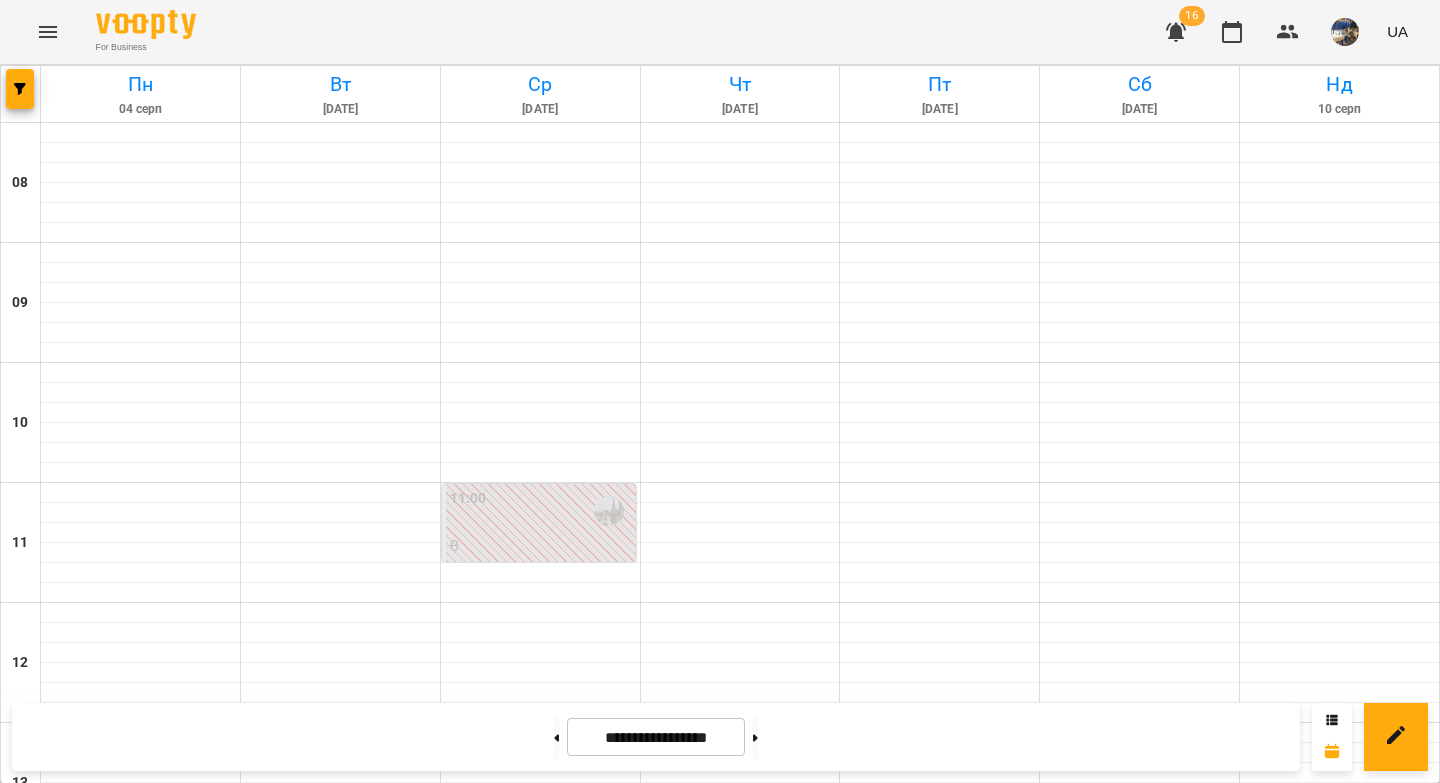 scroll, scrollTop: 1110, scrollLeft: 0, axis: vertical 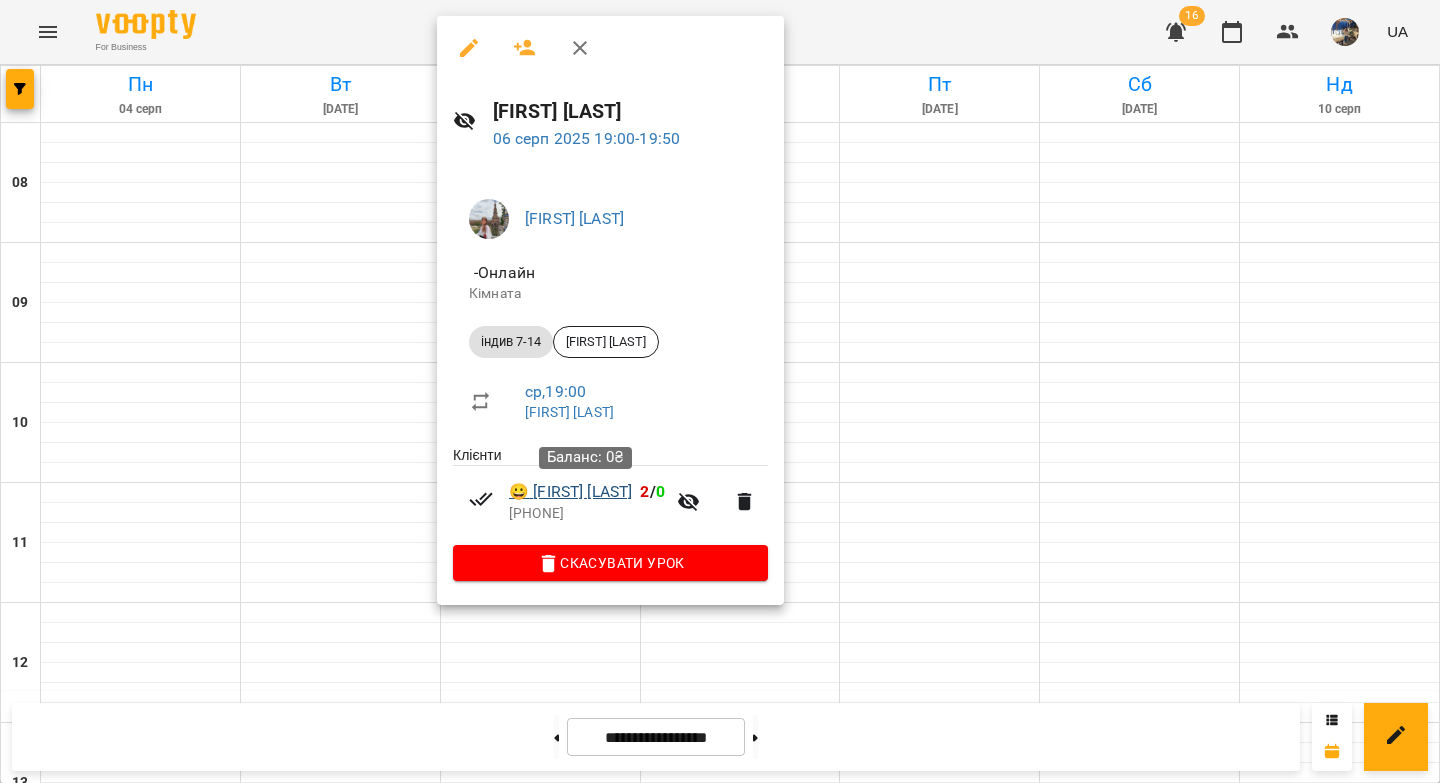 drag, startPoint x: 665, startPoint y: 497, endPoint x: 526, endPoint y: 498, distance: 139.0036 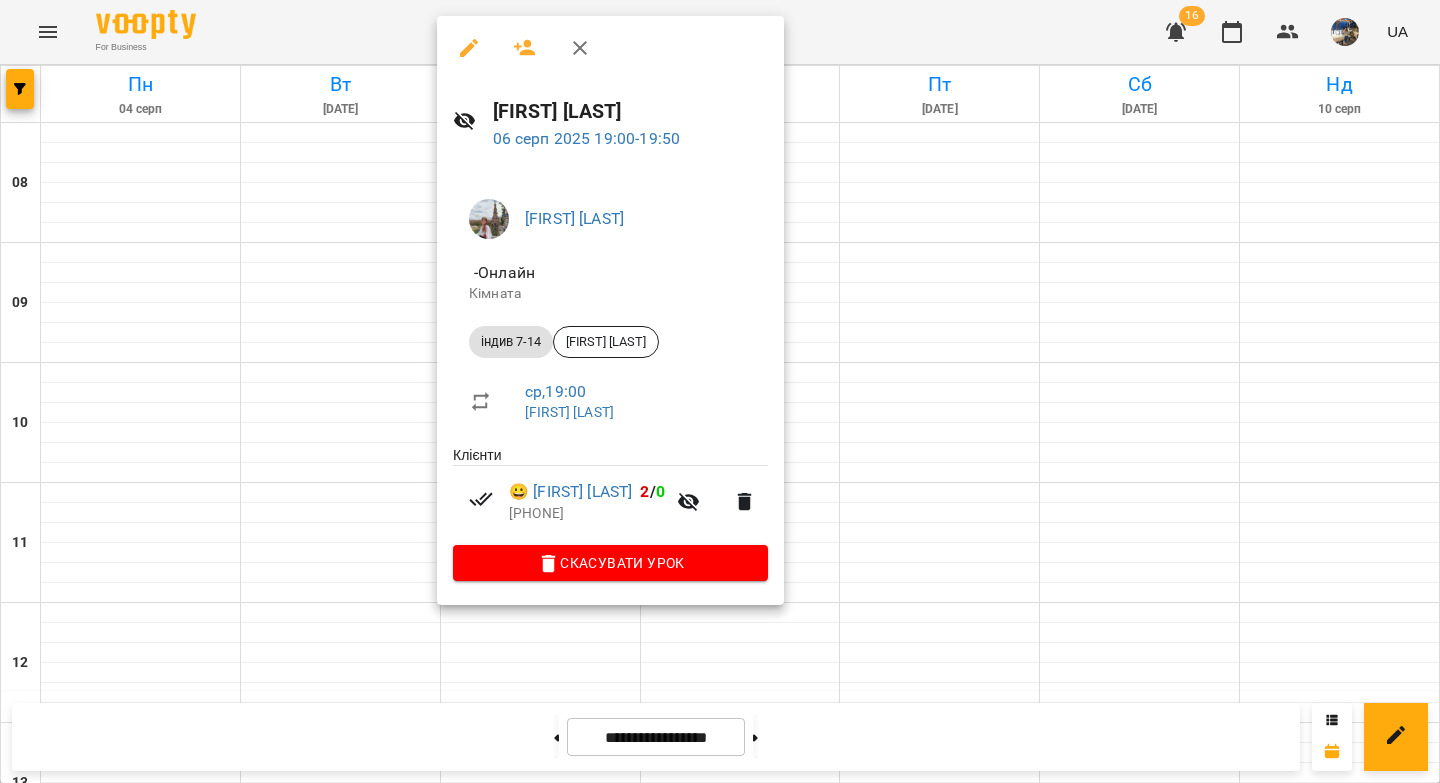 drag, startPoint x: 662, startPoint y: 219, endPoint x: 523, endPoint y: 220, distance: 139.0036 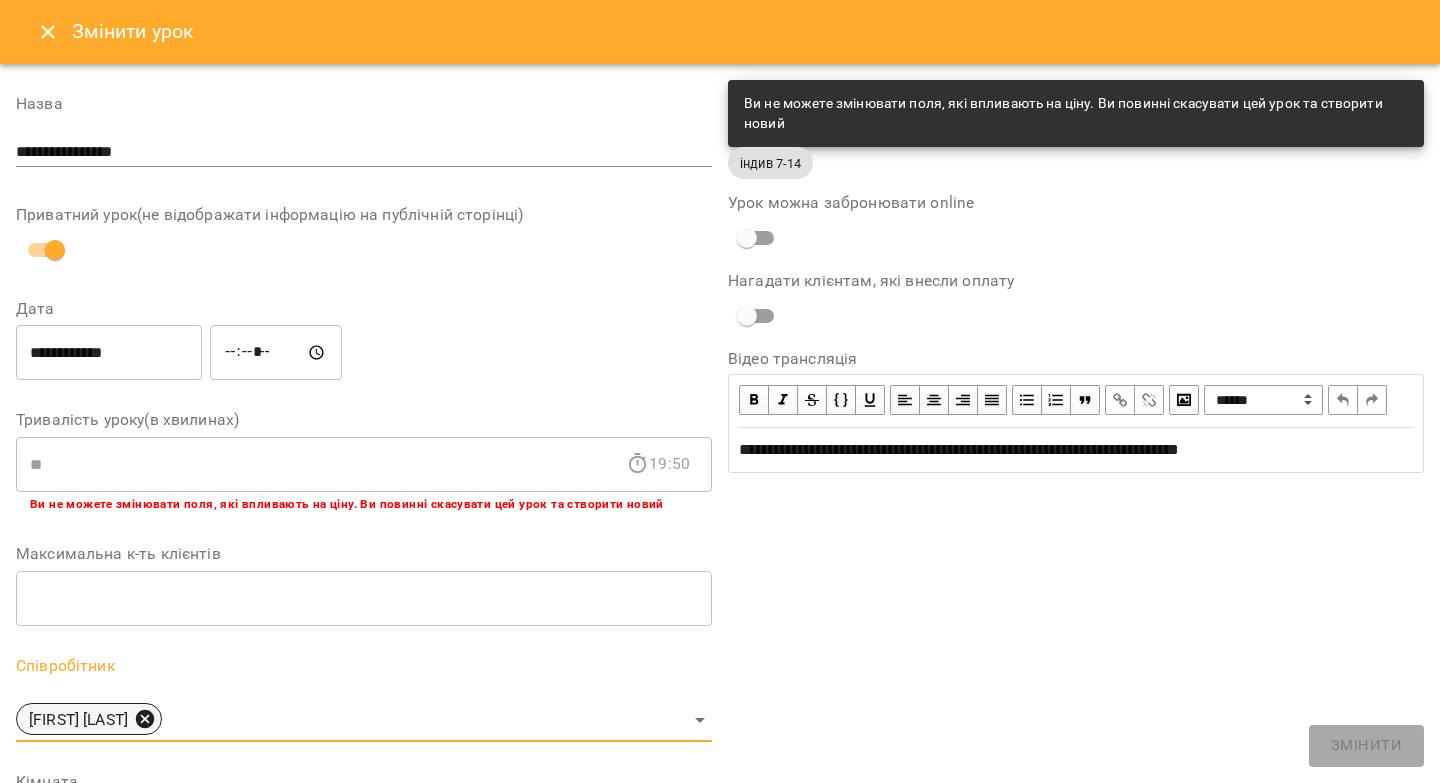 click 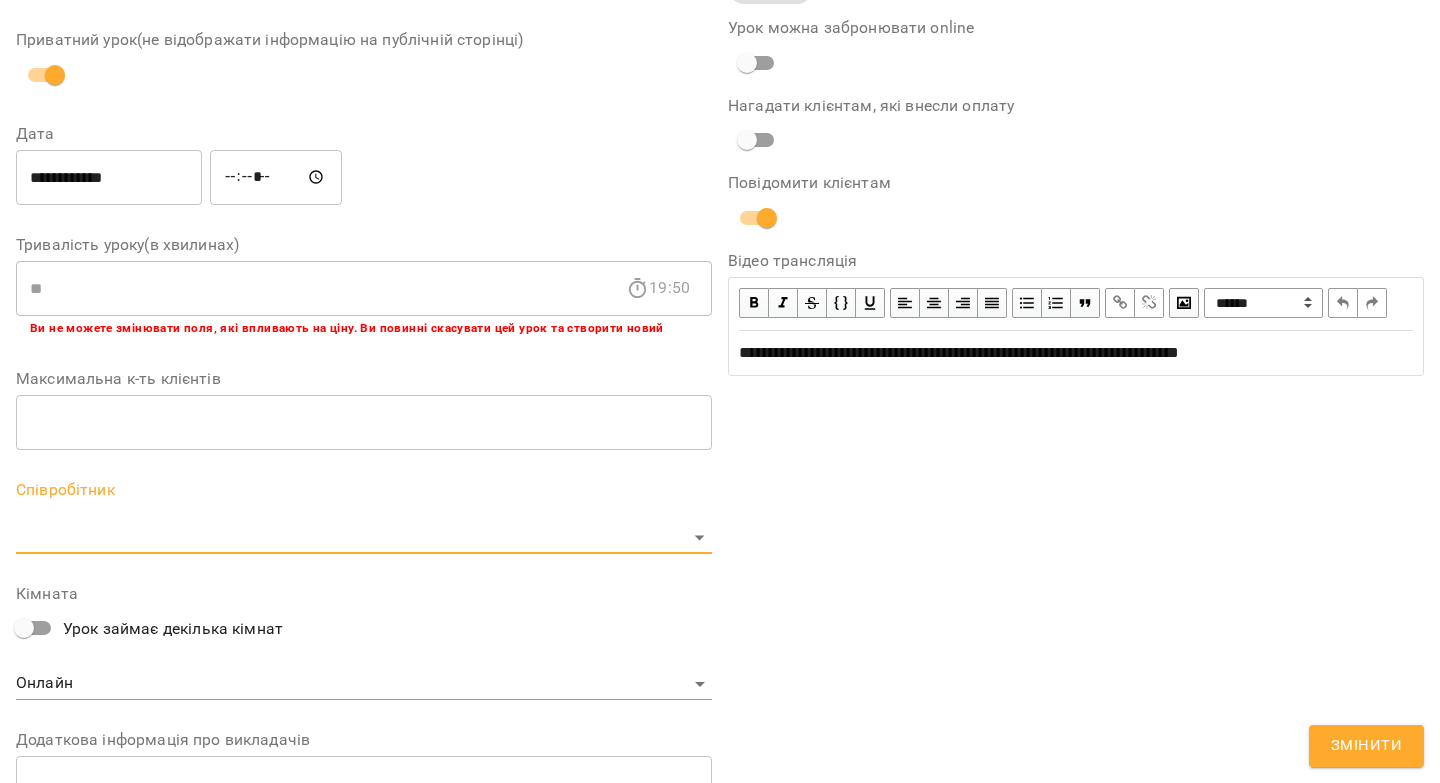 scroll, scrollTop: 294, scrollLeft: 0, axis: vertical 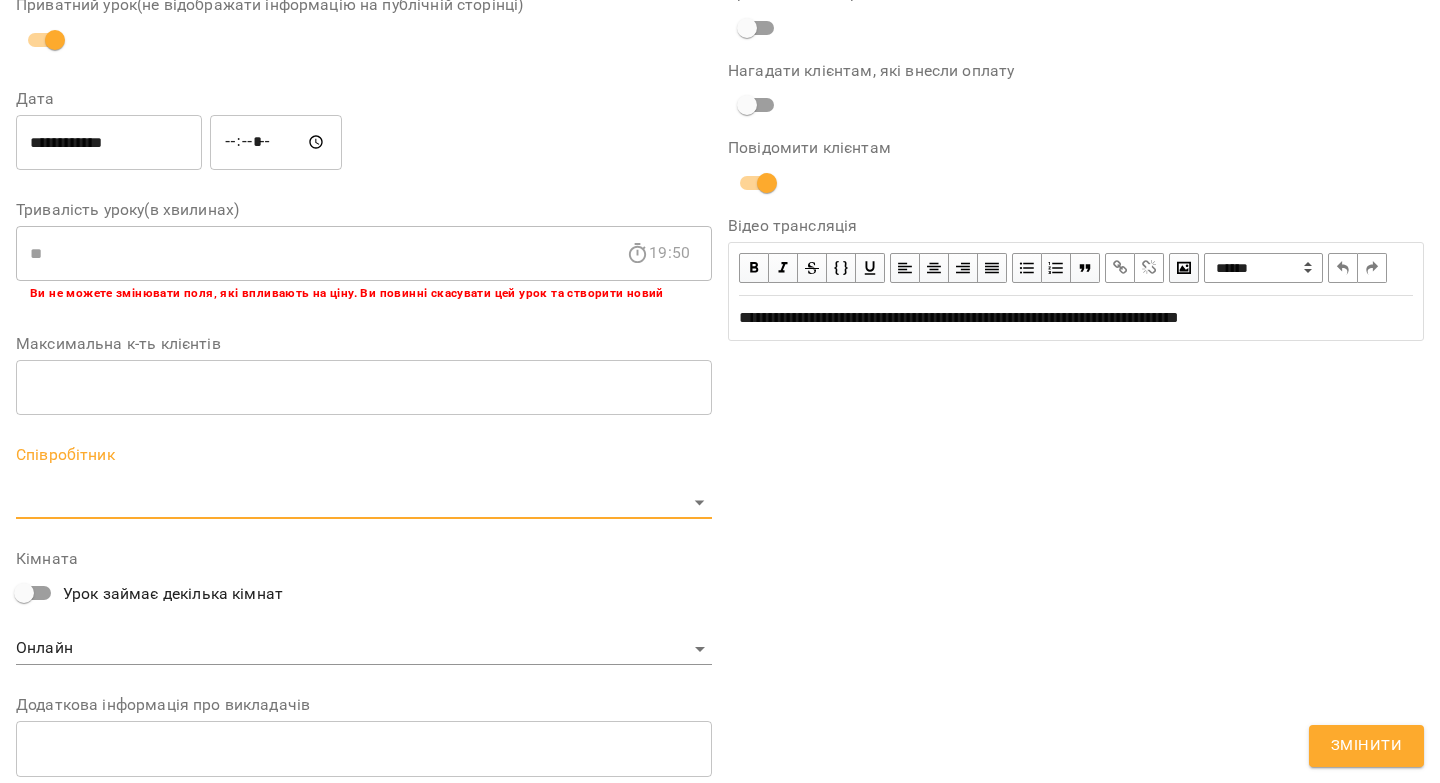 click on "**********" at bounding box center (720, 520) 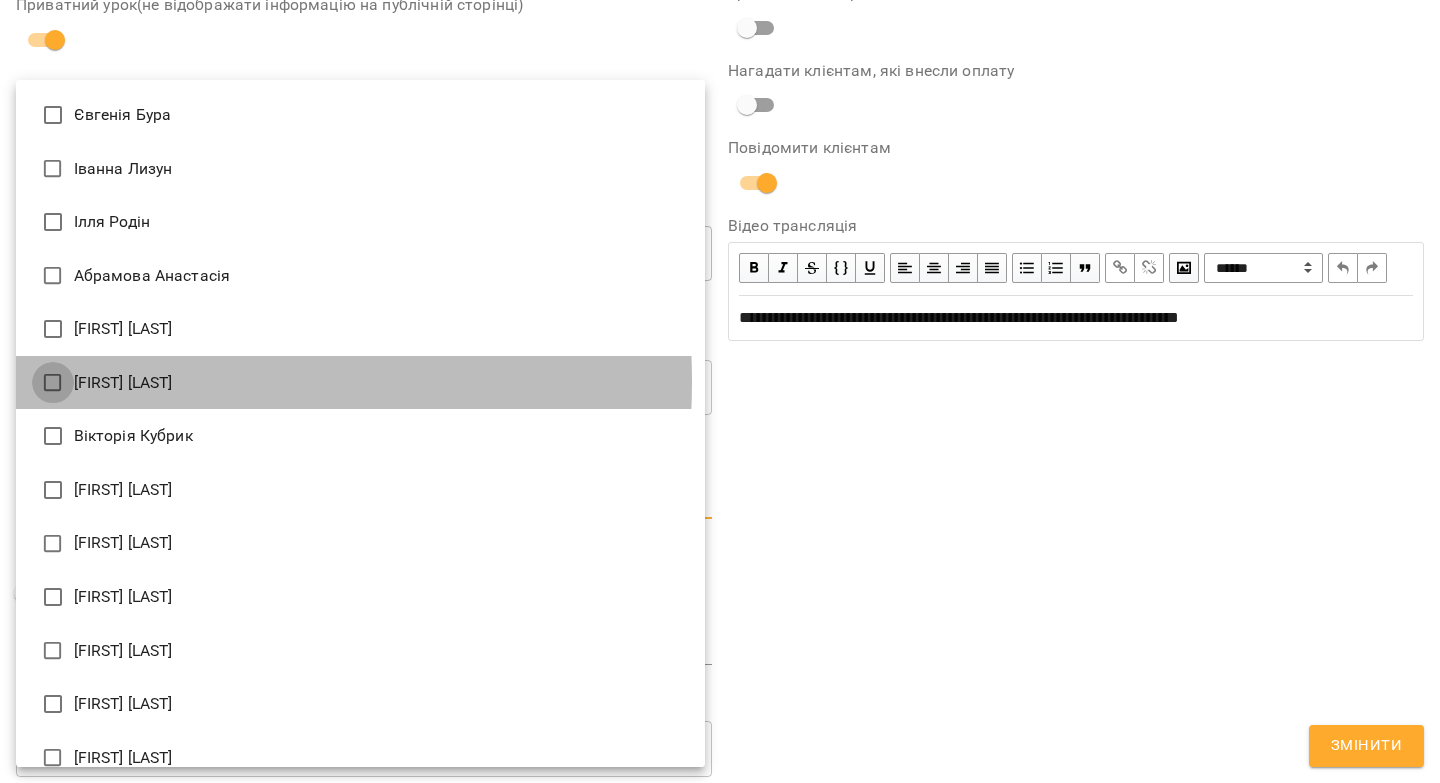type on "**********" 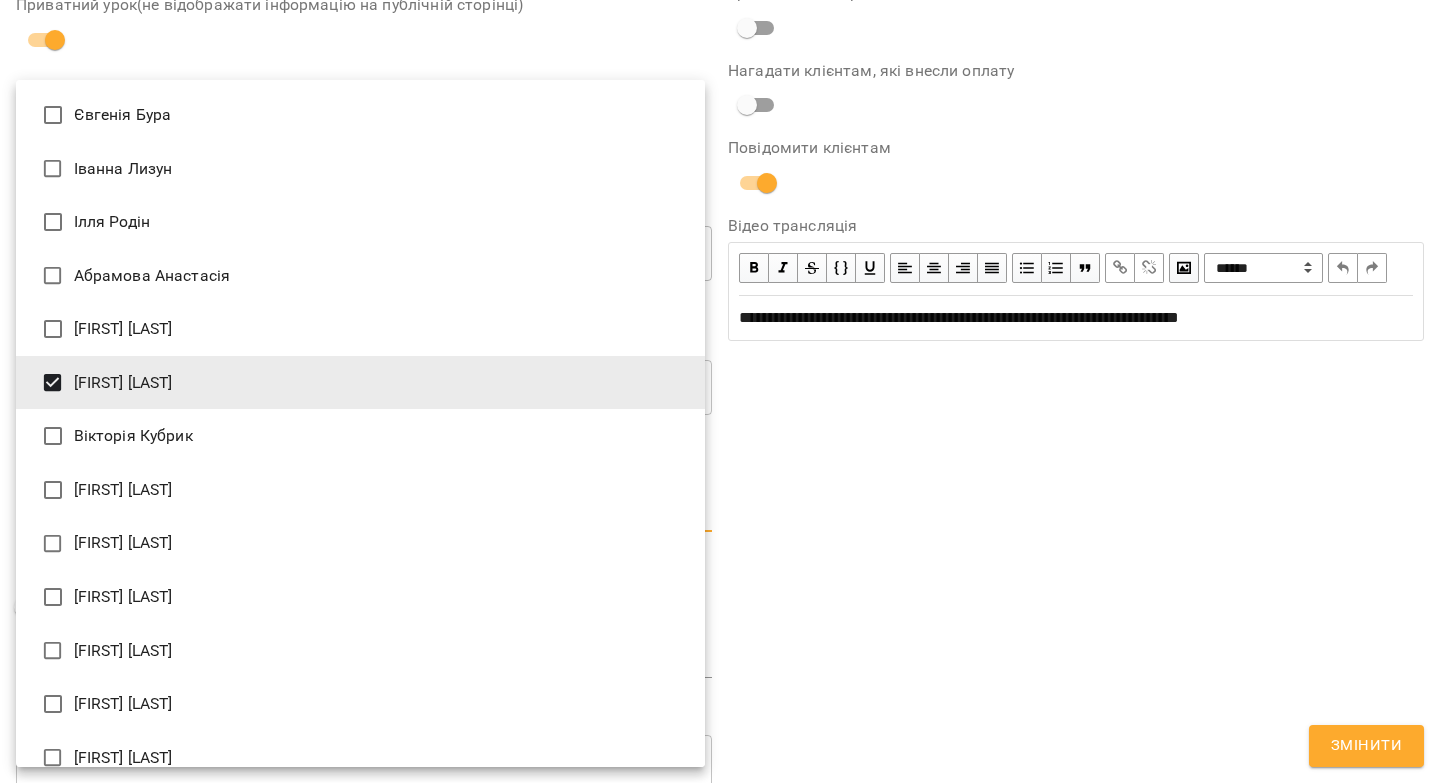 click at bounding box center (720, 391) 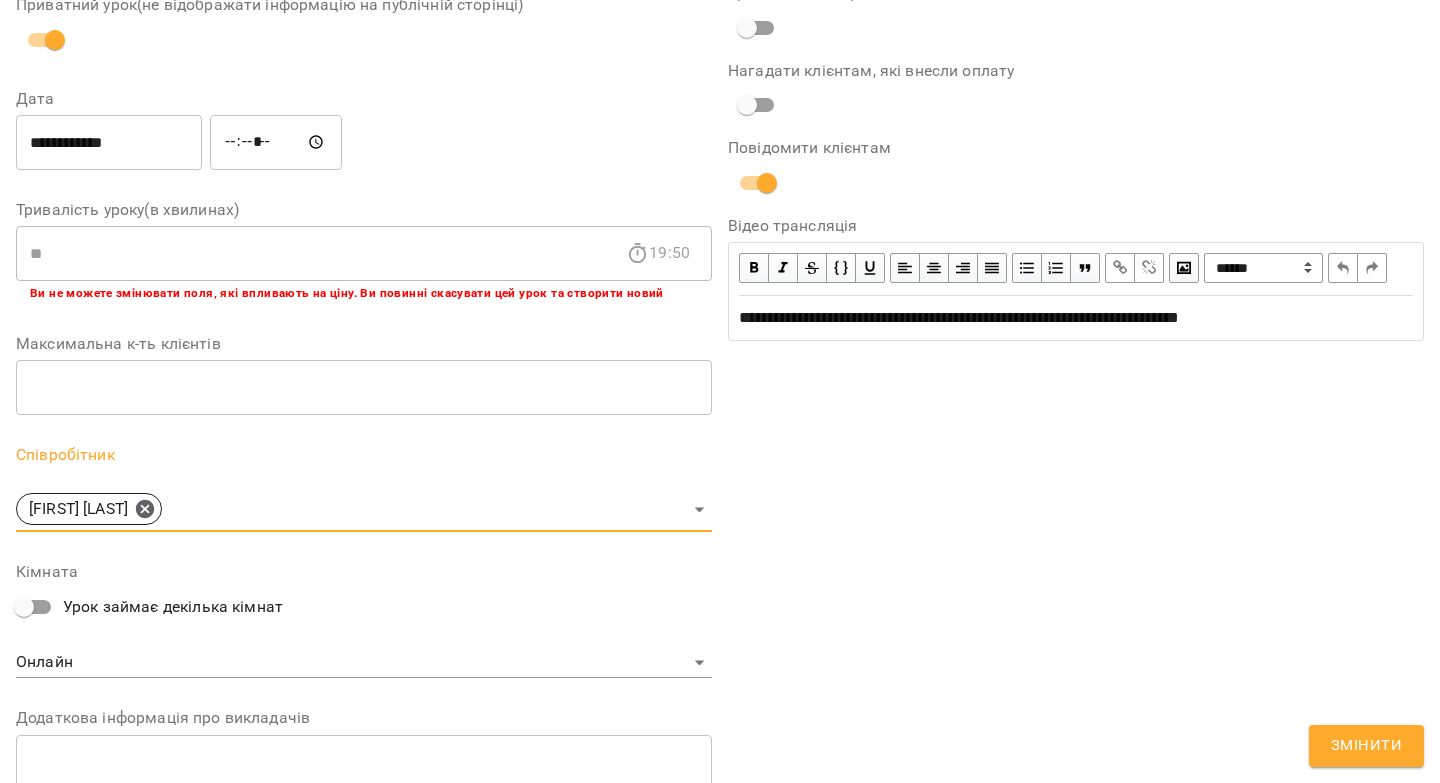 click on "Змінити" at bounding box center [1366, 746] 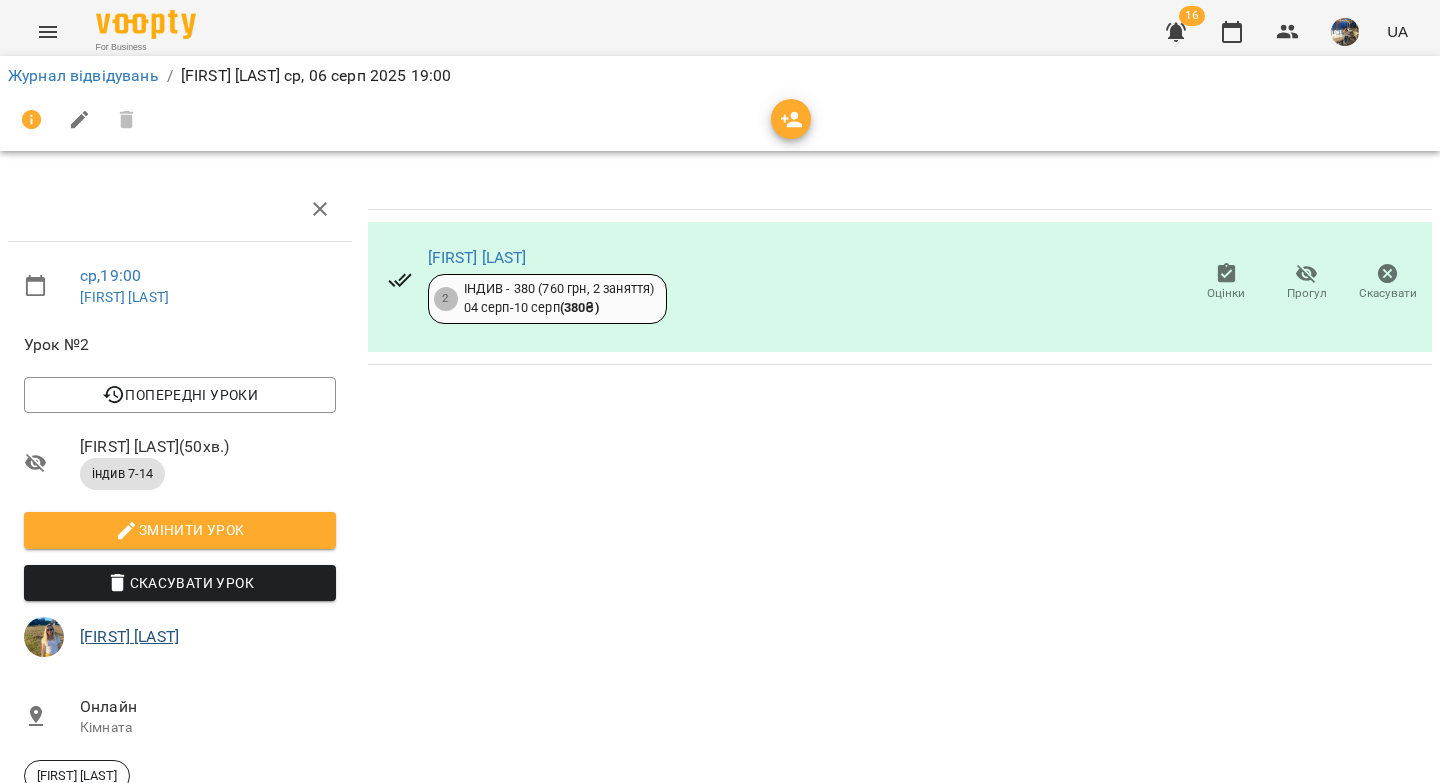 drag, startPoint x: 253, startPoint y: 641, endPoint x: 85, endPoint y: 628, distance: 168.50223 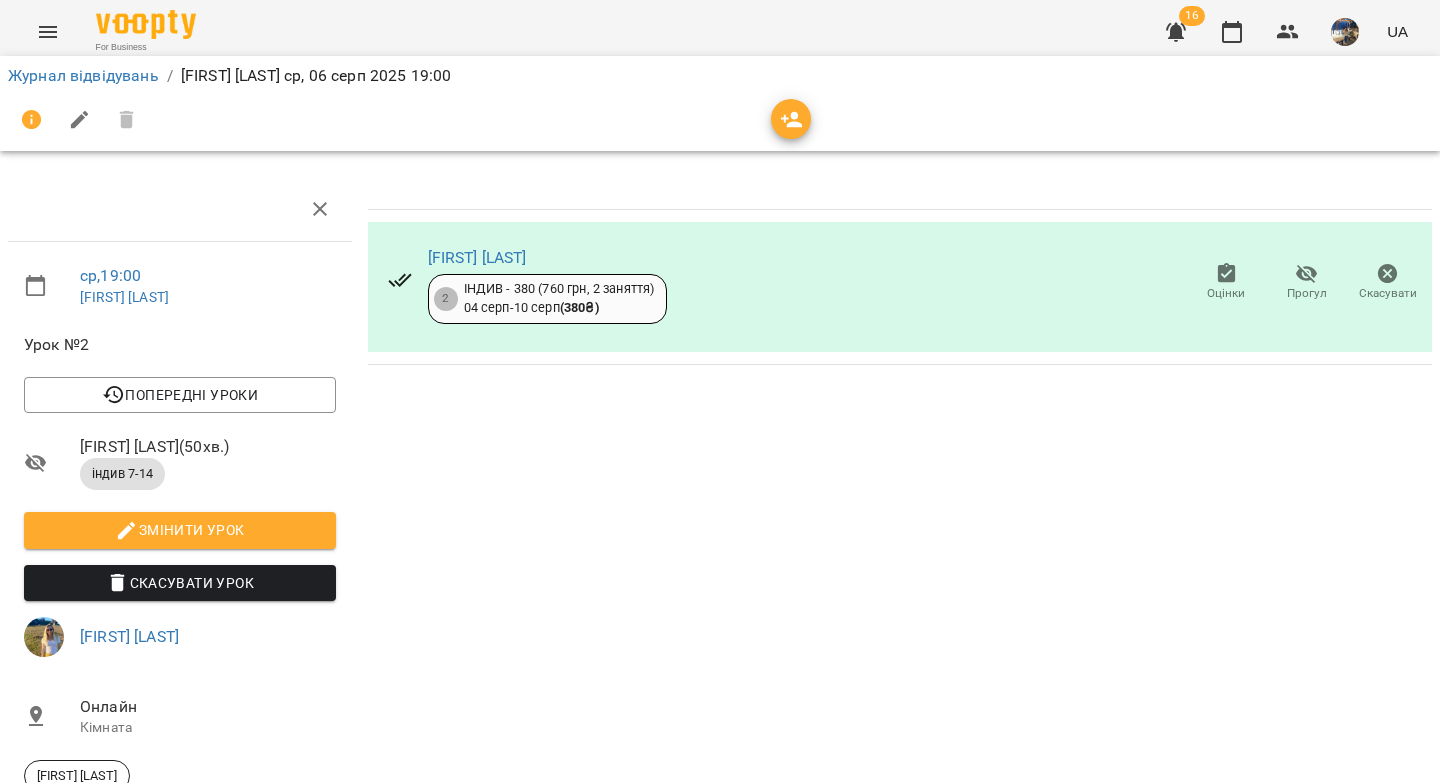copy on "[FIRST] [LAST]" 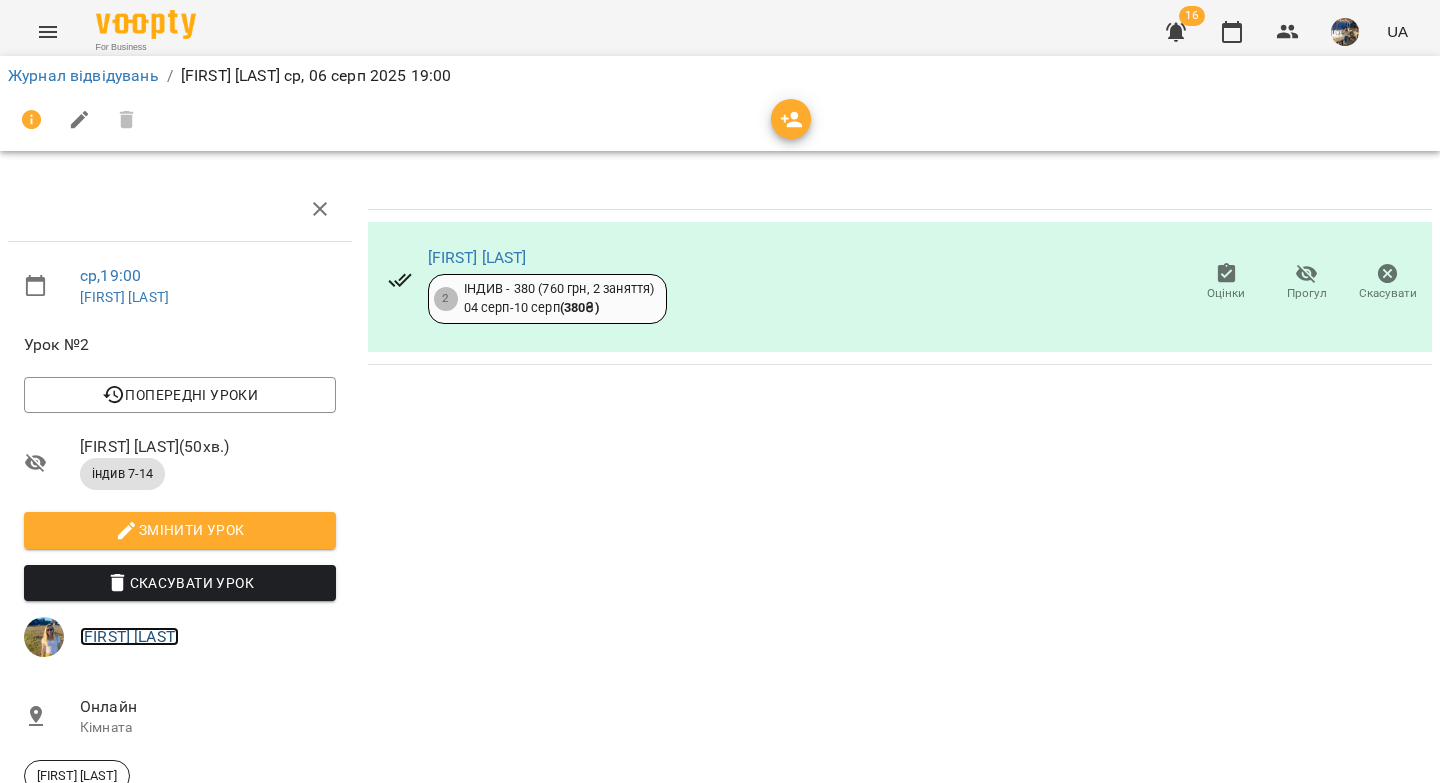 click on "[FIRST] [LAST]" at bounding box center (129, 636) 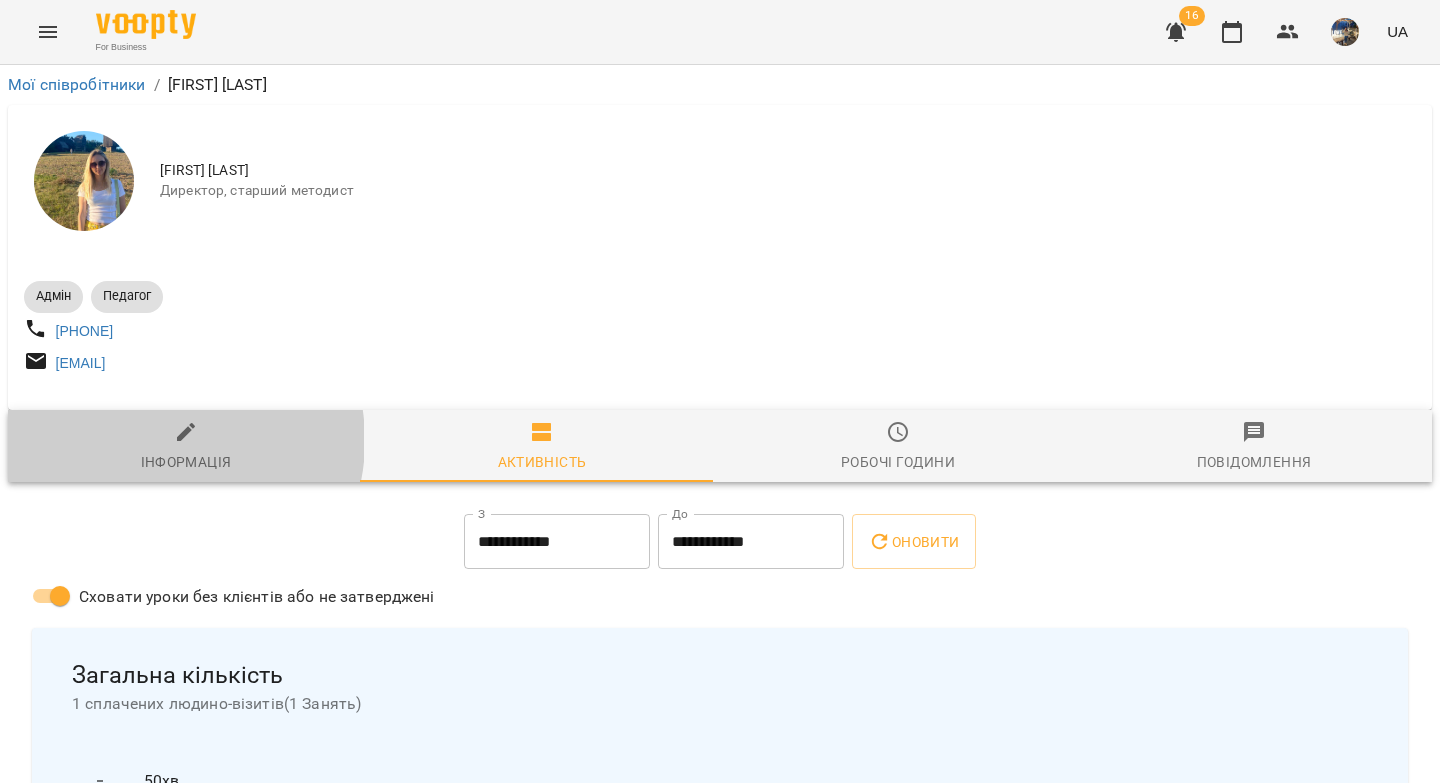 click on "Інформація" at bounding box center [186, 447] 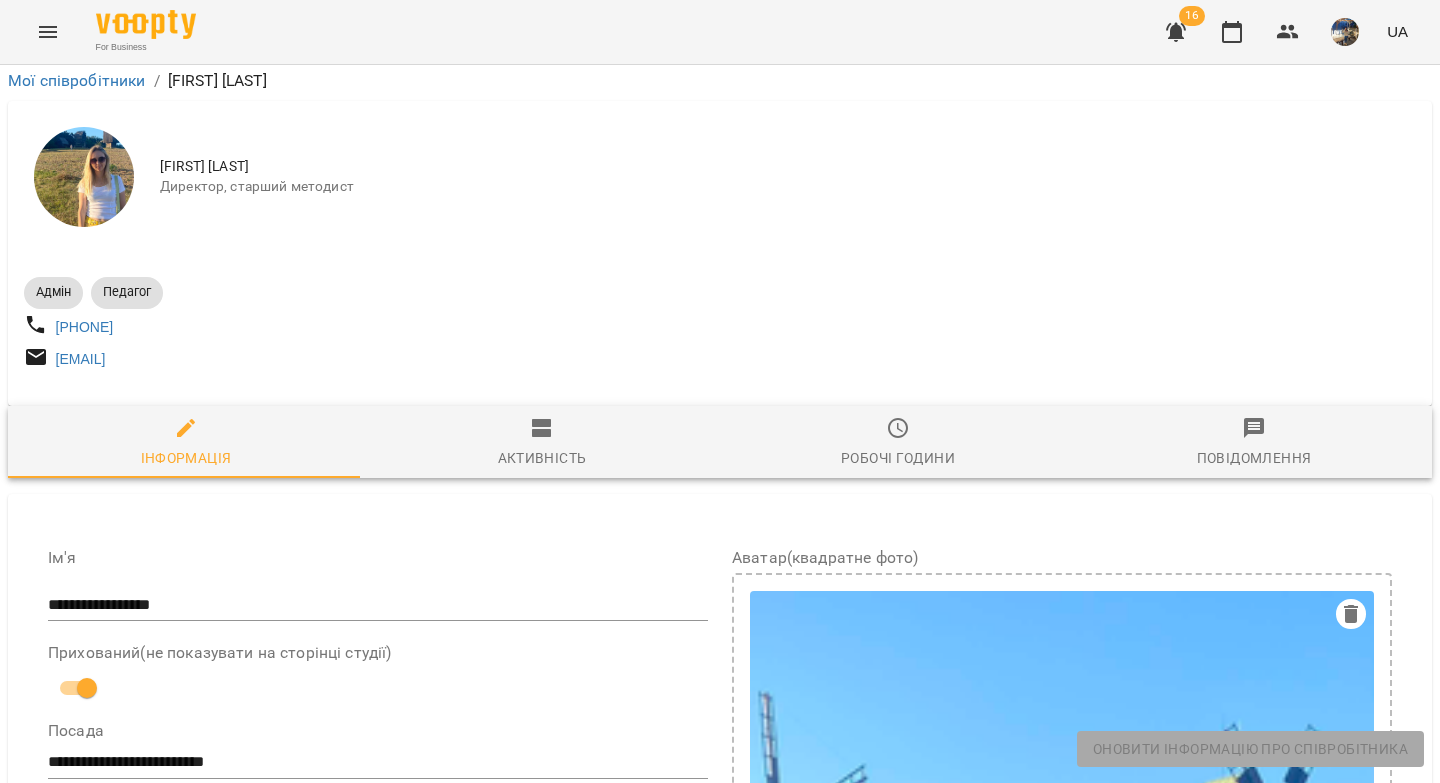 scroll, scrollTop: 640, scrollLeft: 0, axis: vertical 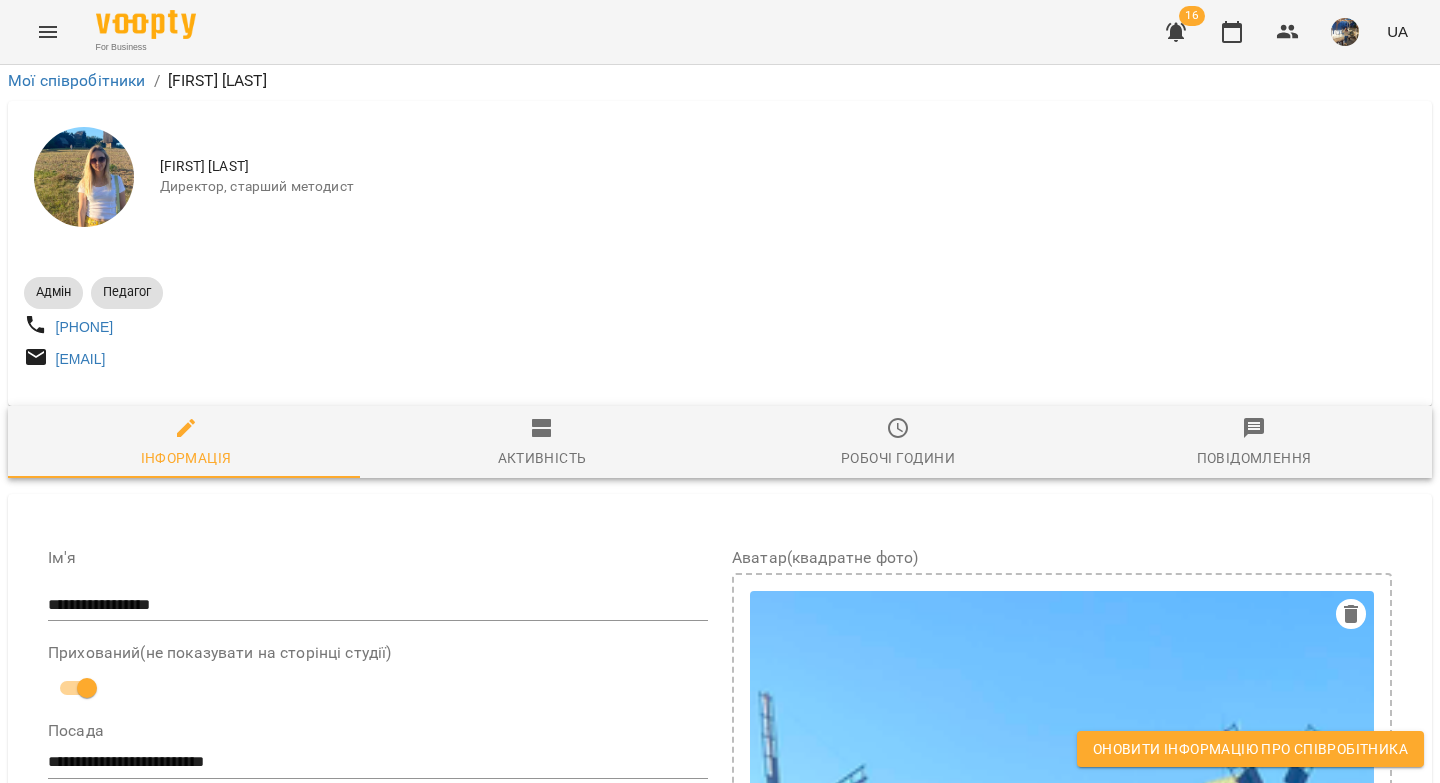 drag, startPoint x: 62, startPoint y: 515, endPoint x: 432, endPoint y: 543, distance: 371.05795 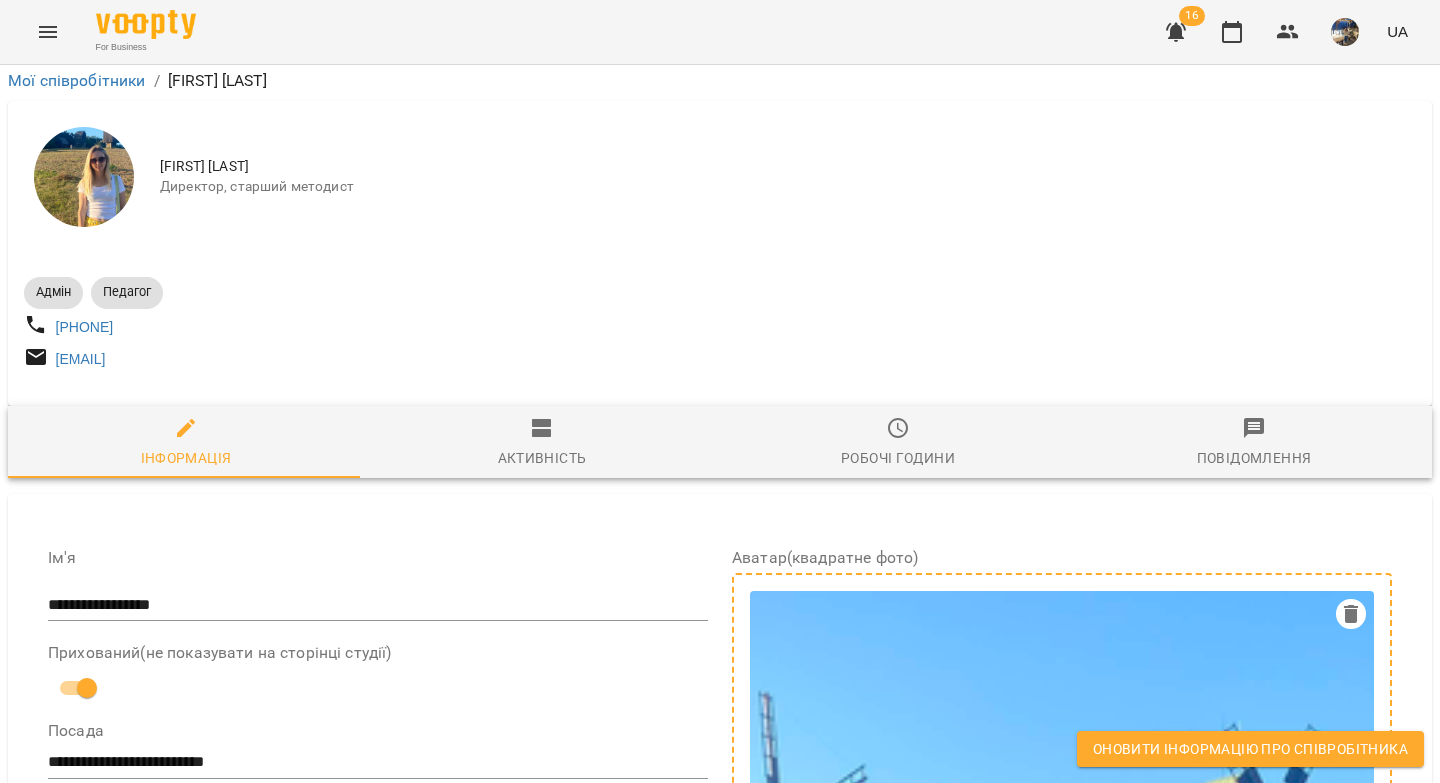click on "Оновити інформацію про співробітника" at bounding box center [1250, 749] 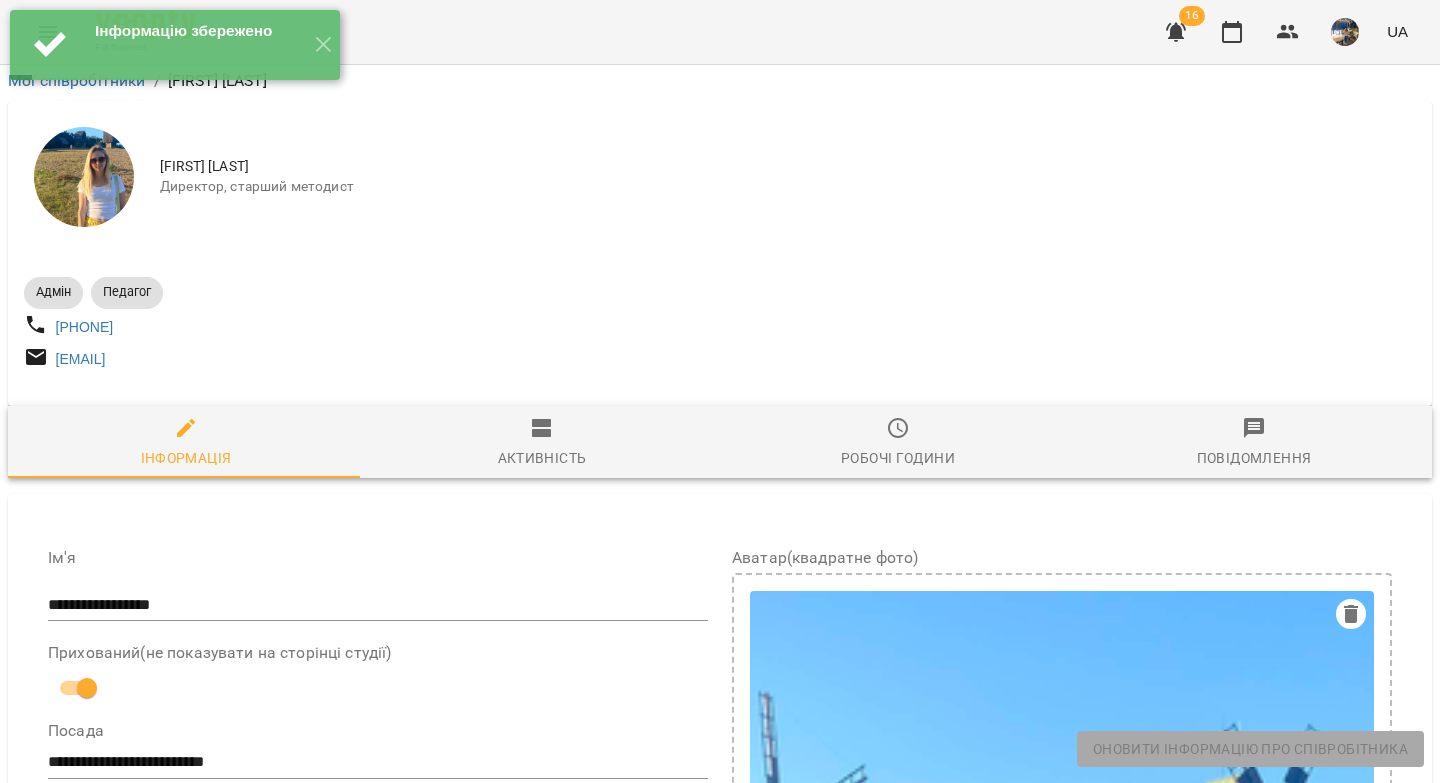 scroll, scrollTop: 0, scrollLeft: 0, axis: both 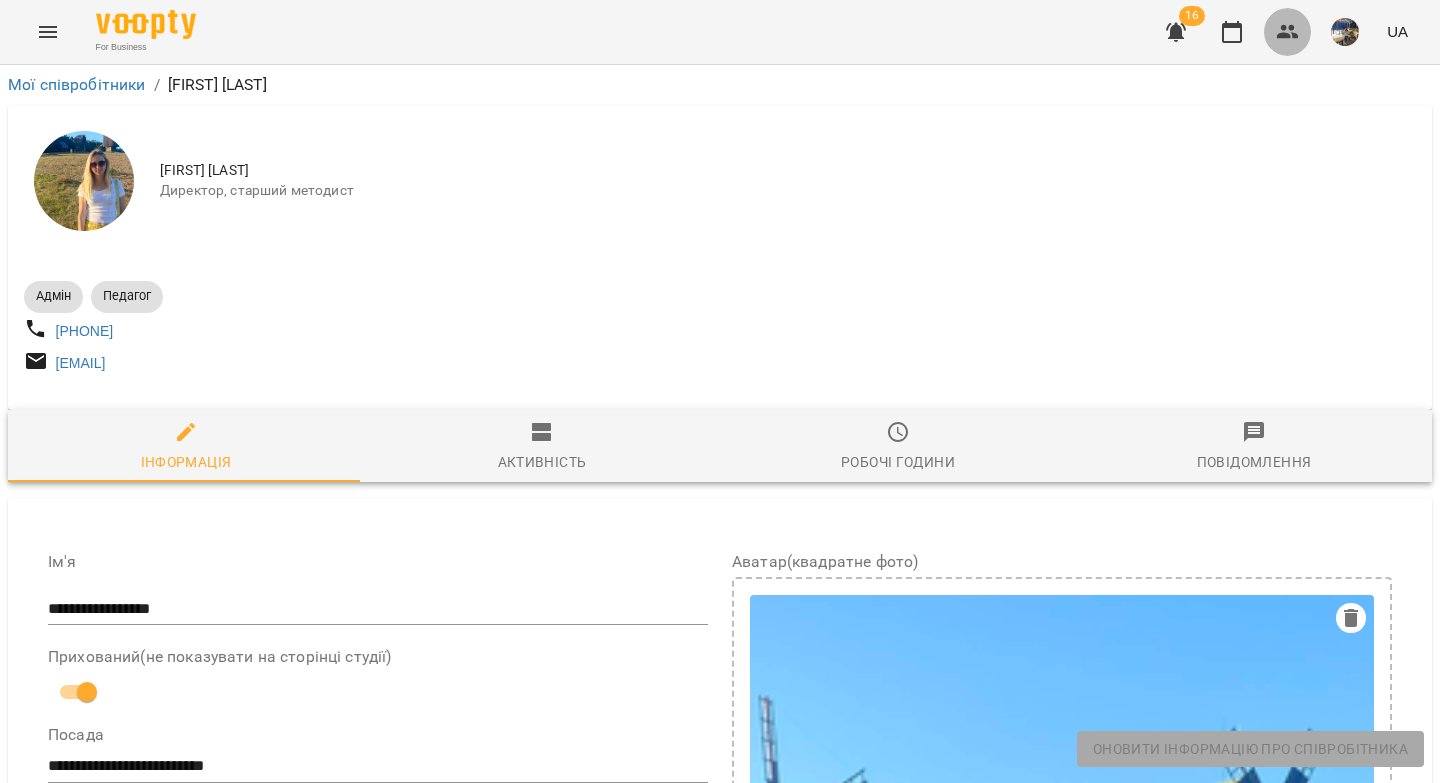 click 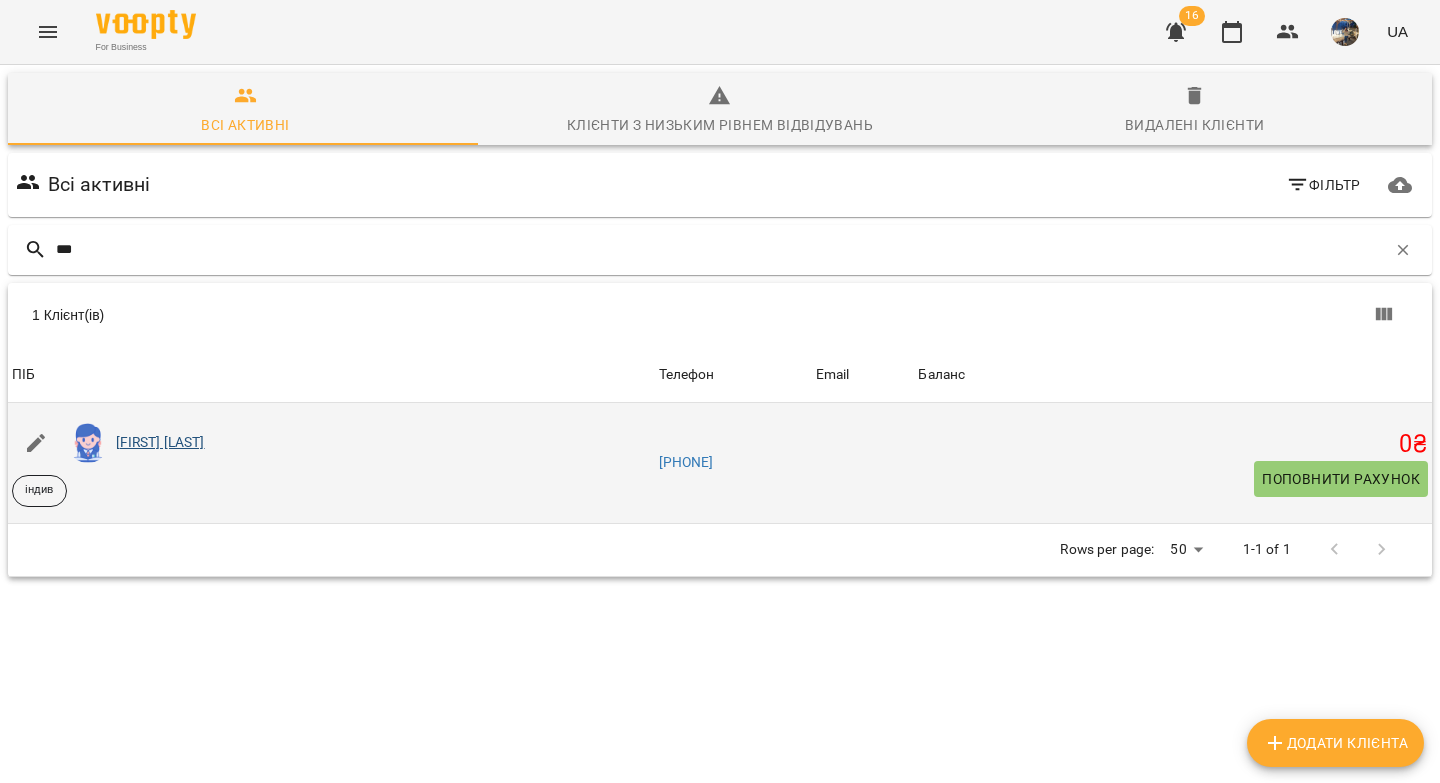 type on "***" 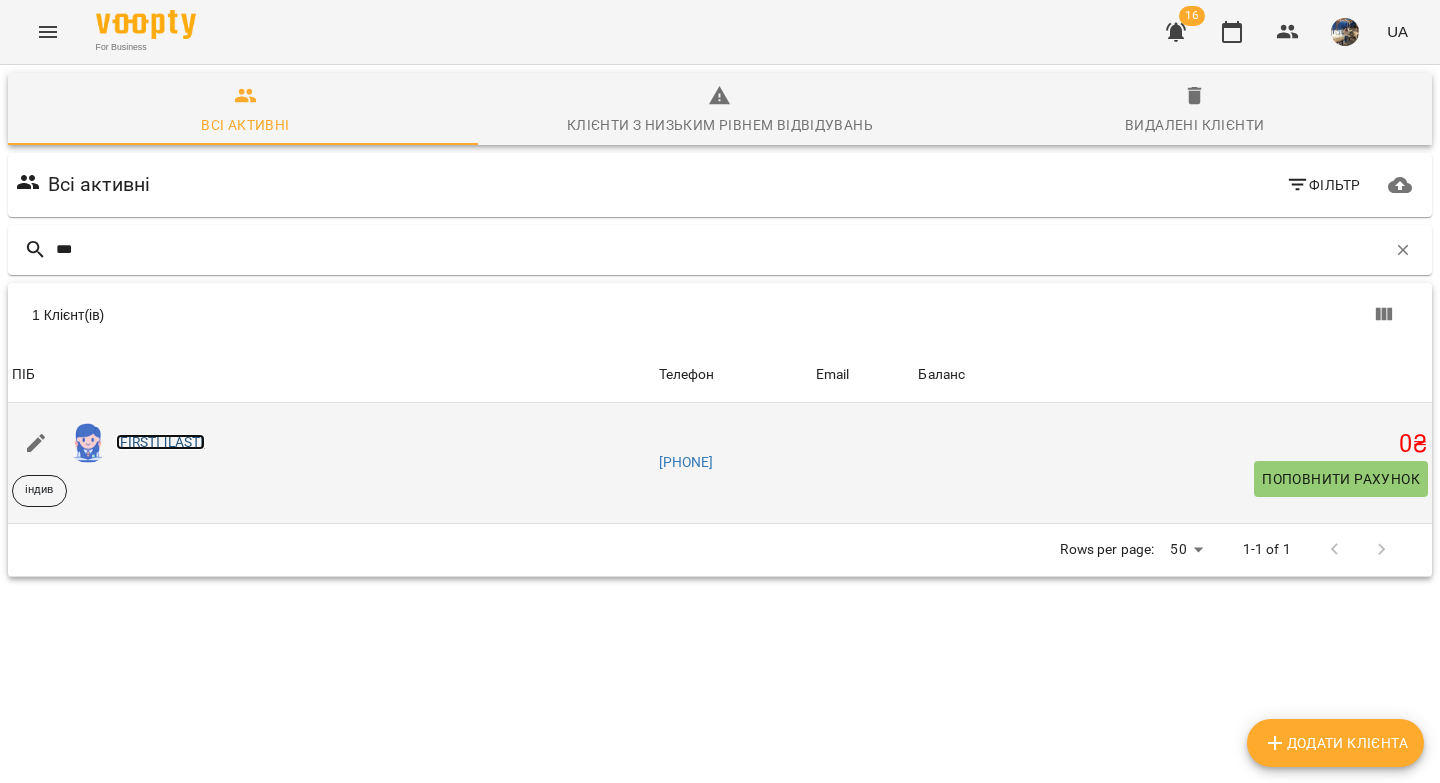 click on "[FIRST] [LAST]" at bounding box center [160, 442] 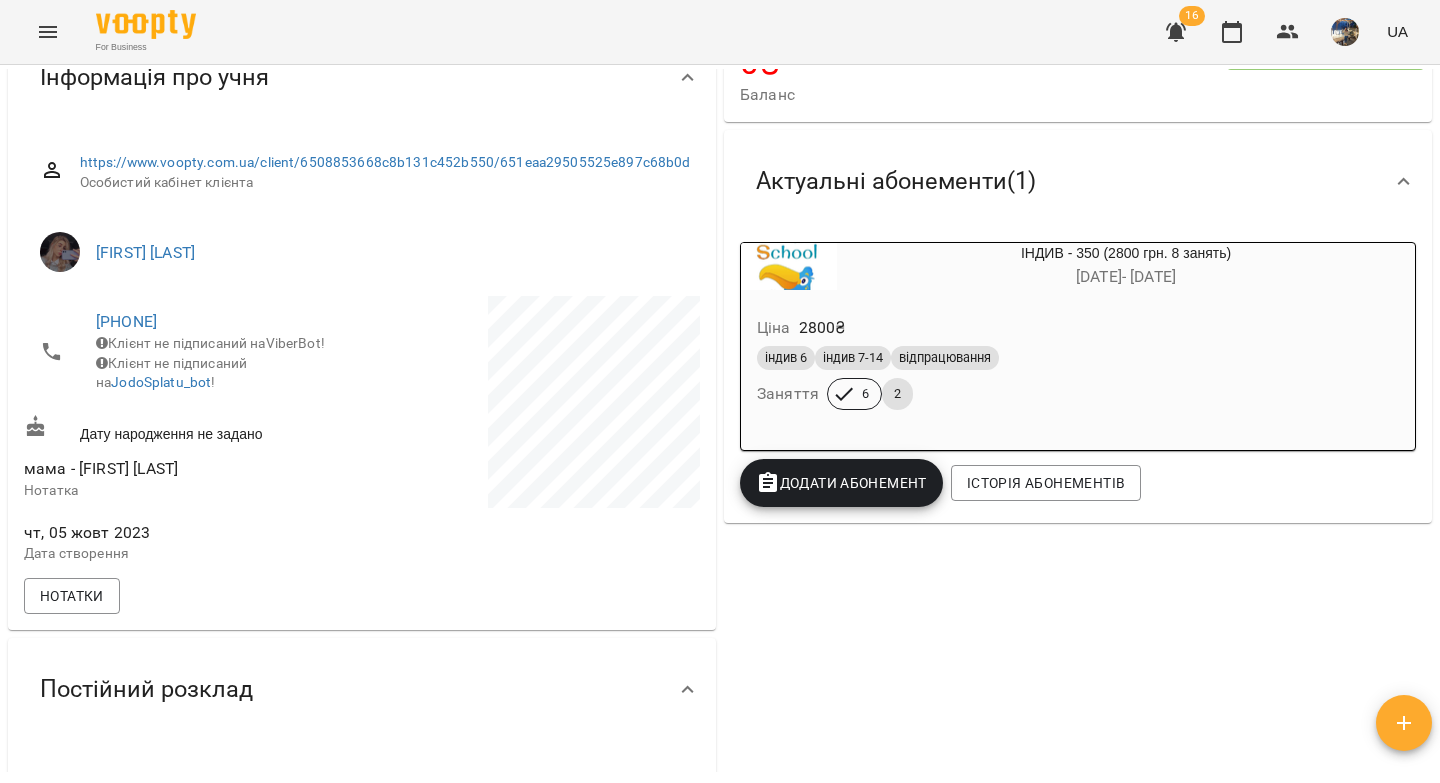 scroll, scrollTop: 235, scrollLeft: 0, axis: vertical 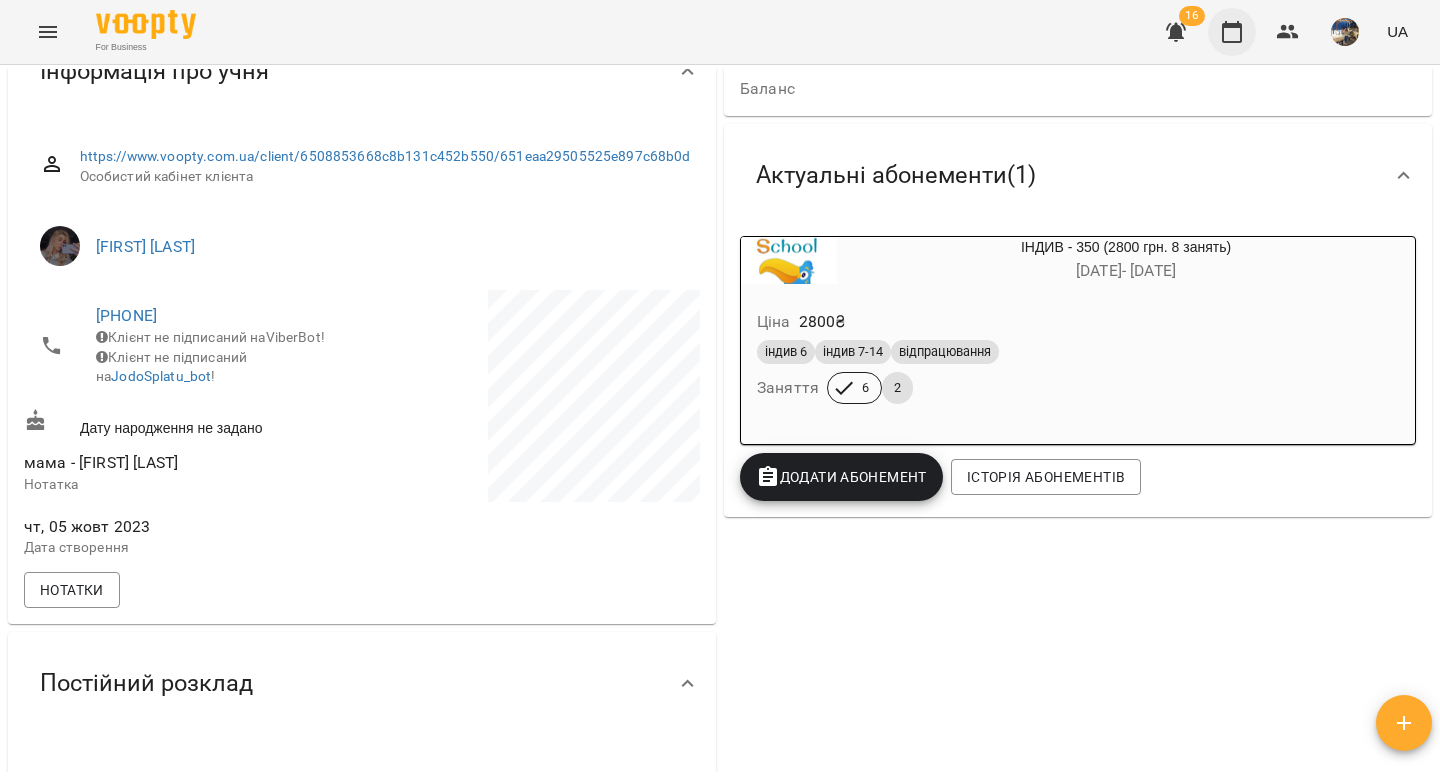click 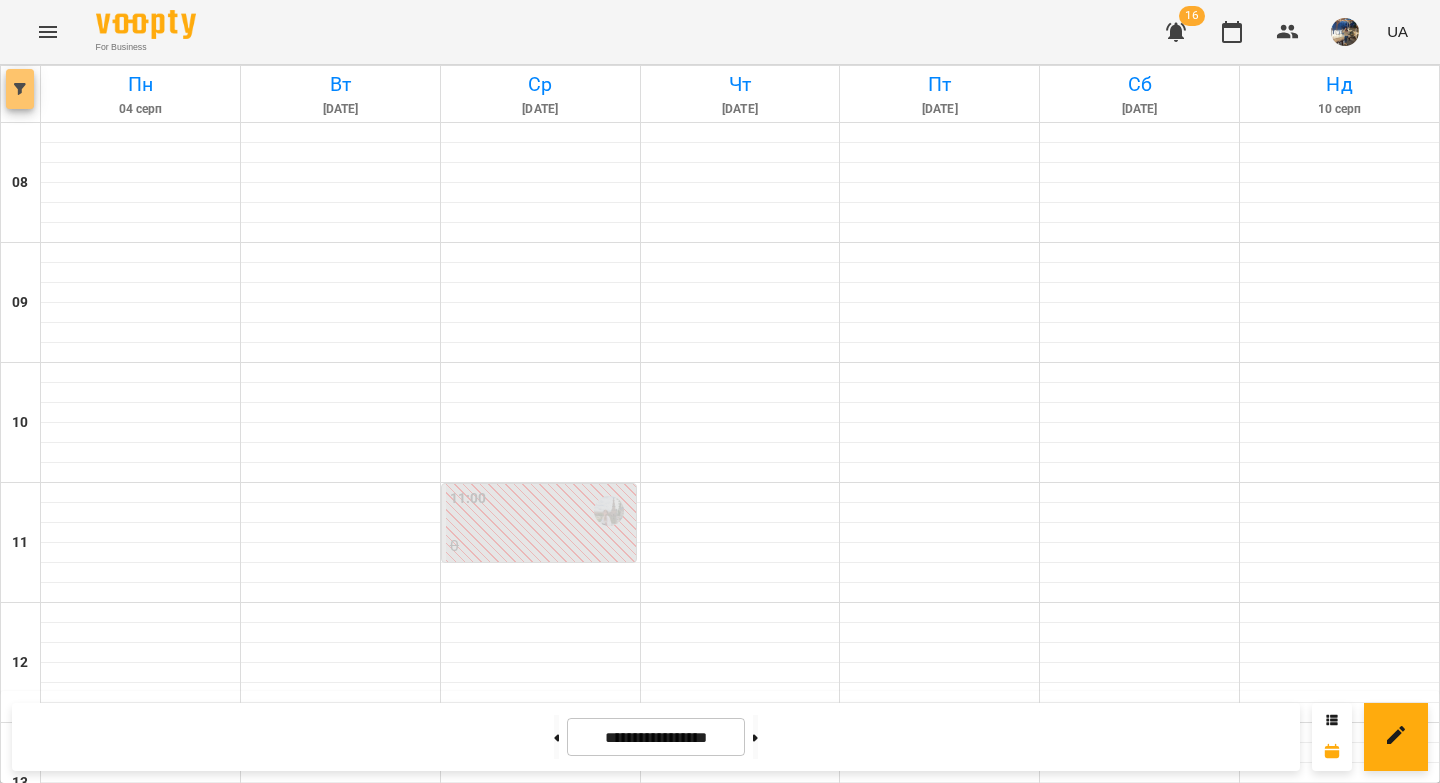 click 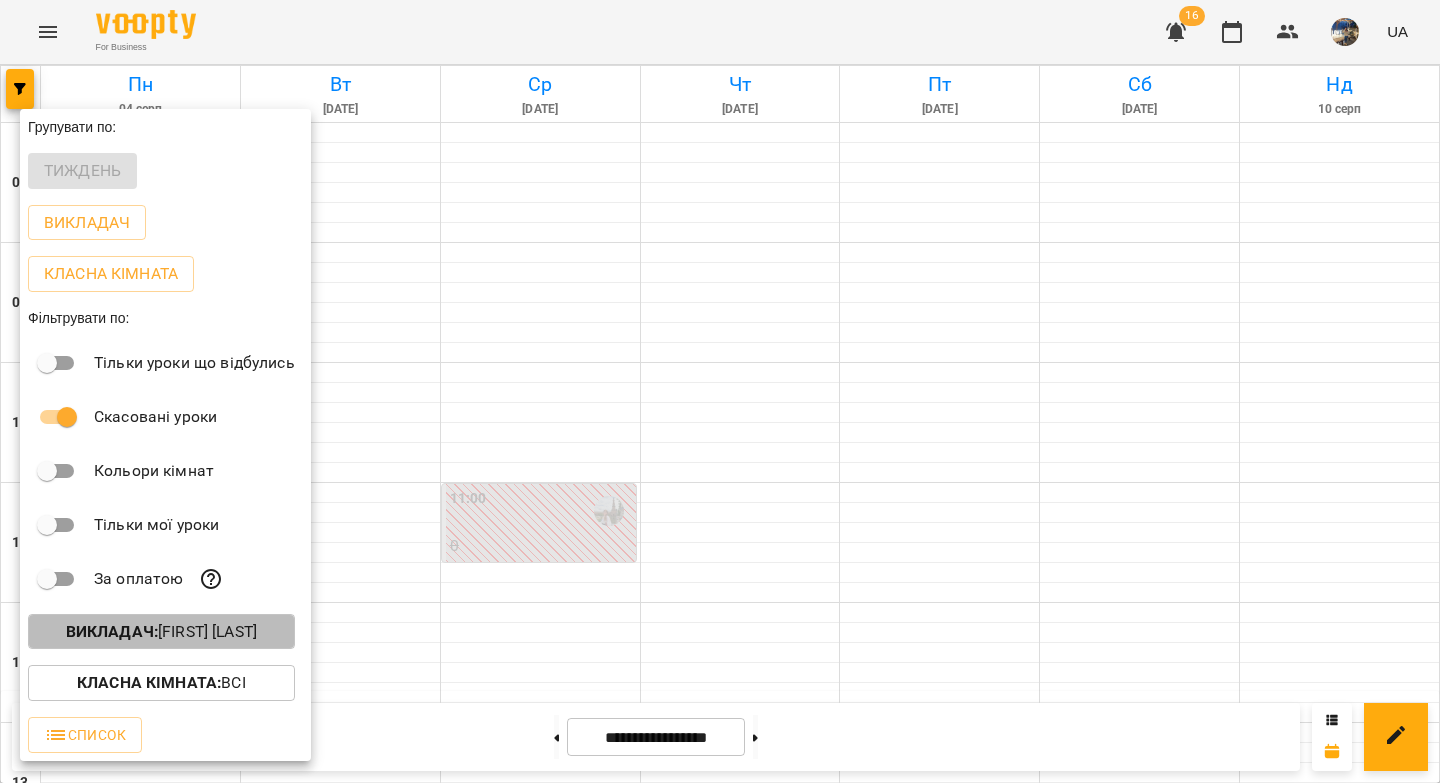 click on "Викладач : [FIRST] [LAST]" at bounding box center (161, 632) 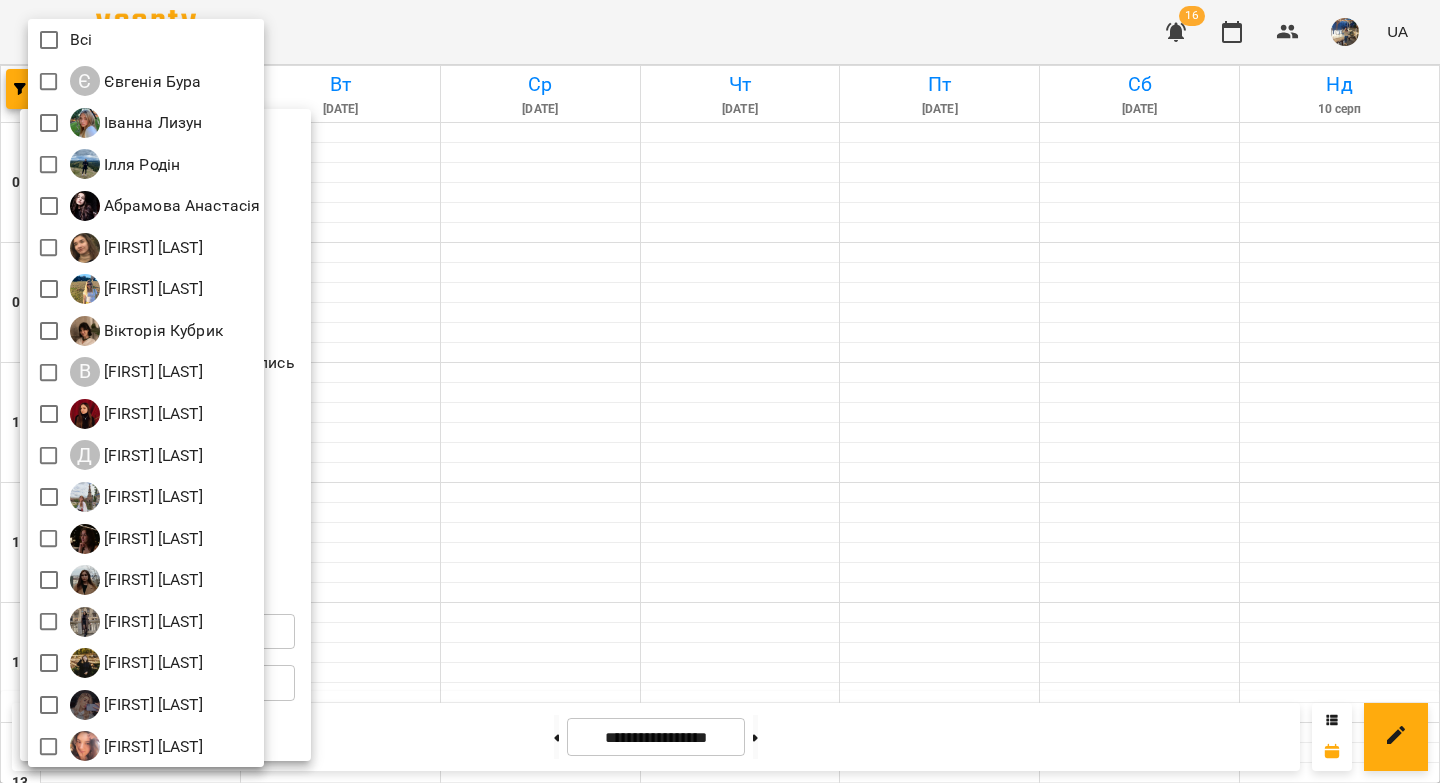 scroll, scrollTop: 4, scrollLeft: 0, axis: vertical 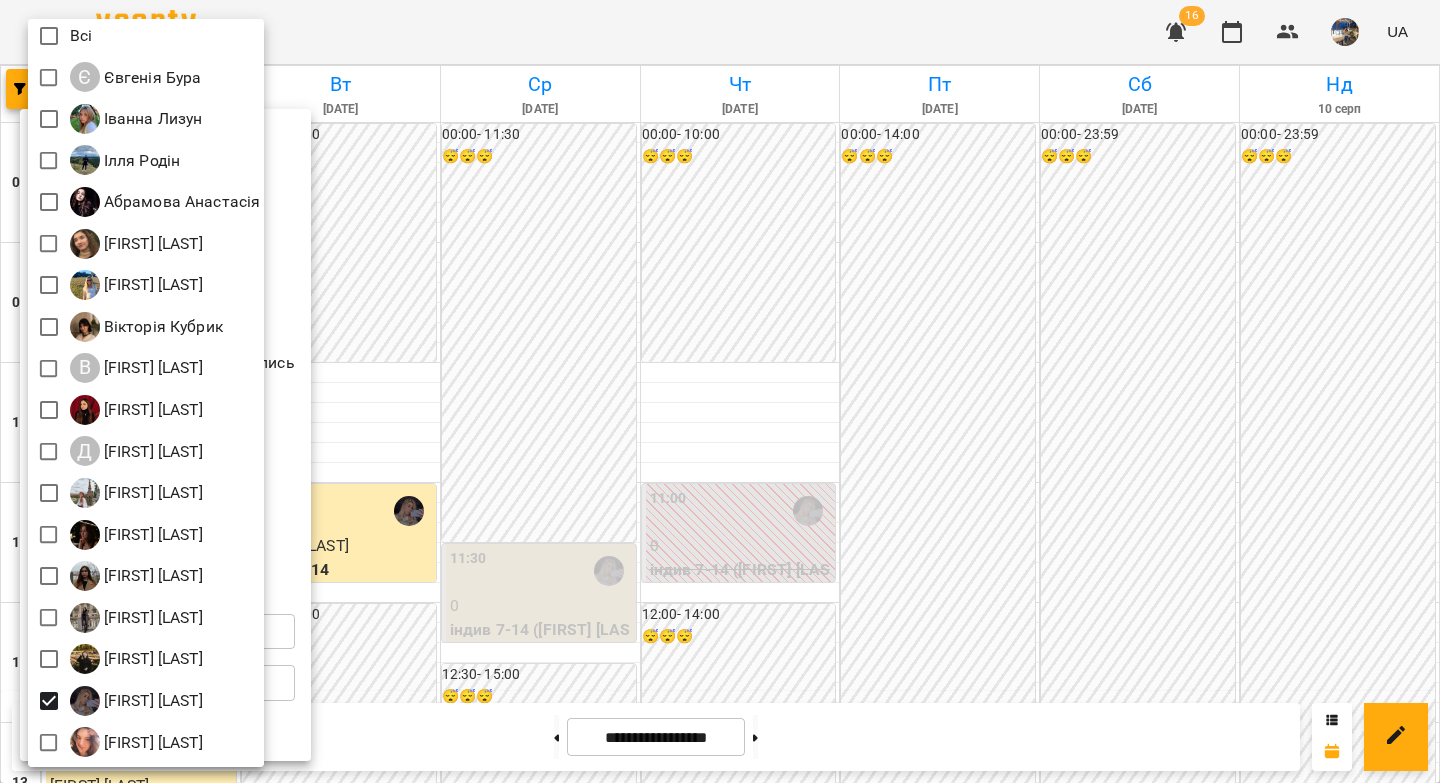 drag, startPoint x: 413, startPoint y: 373, endPoint x: 431, endPoint y: 373, distance: 18 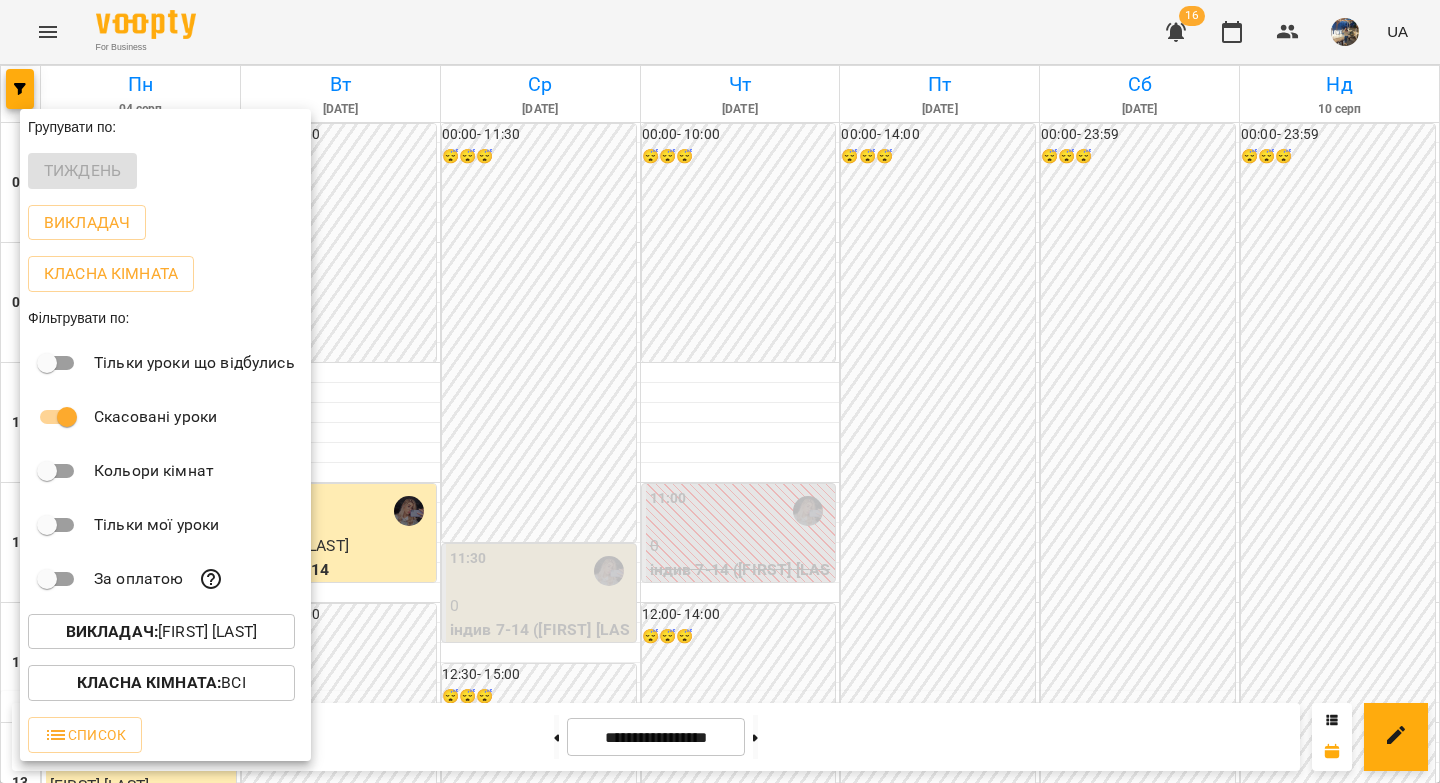 click at bounding box center (720, 391) 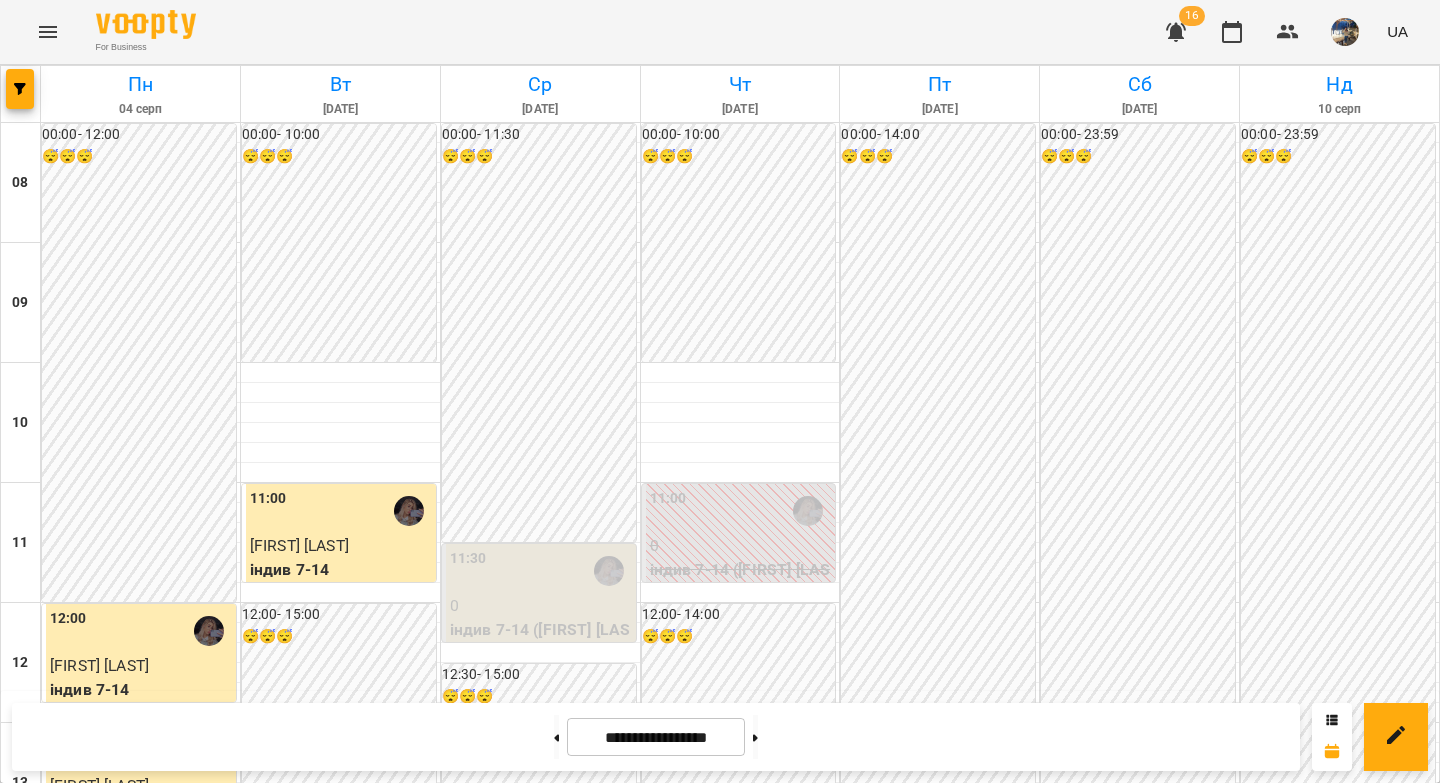 scroll, scrollTop: 0, scrollLeft: 0, axis: both 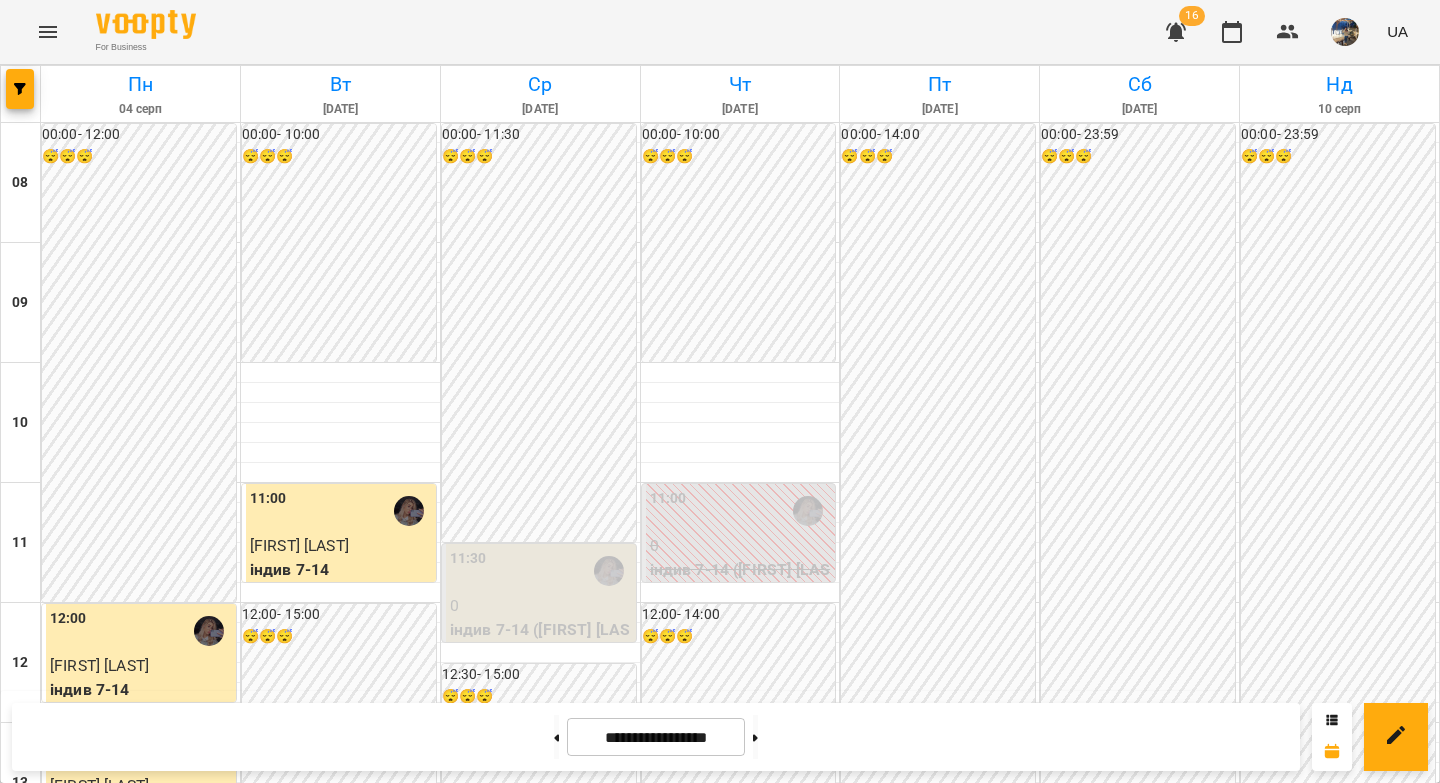 click on "індив 7-14 ([FIRST] [LAST])" at bounding box center (741, 581) 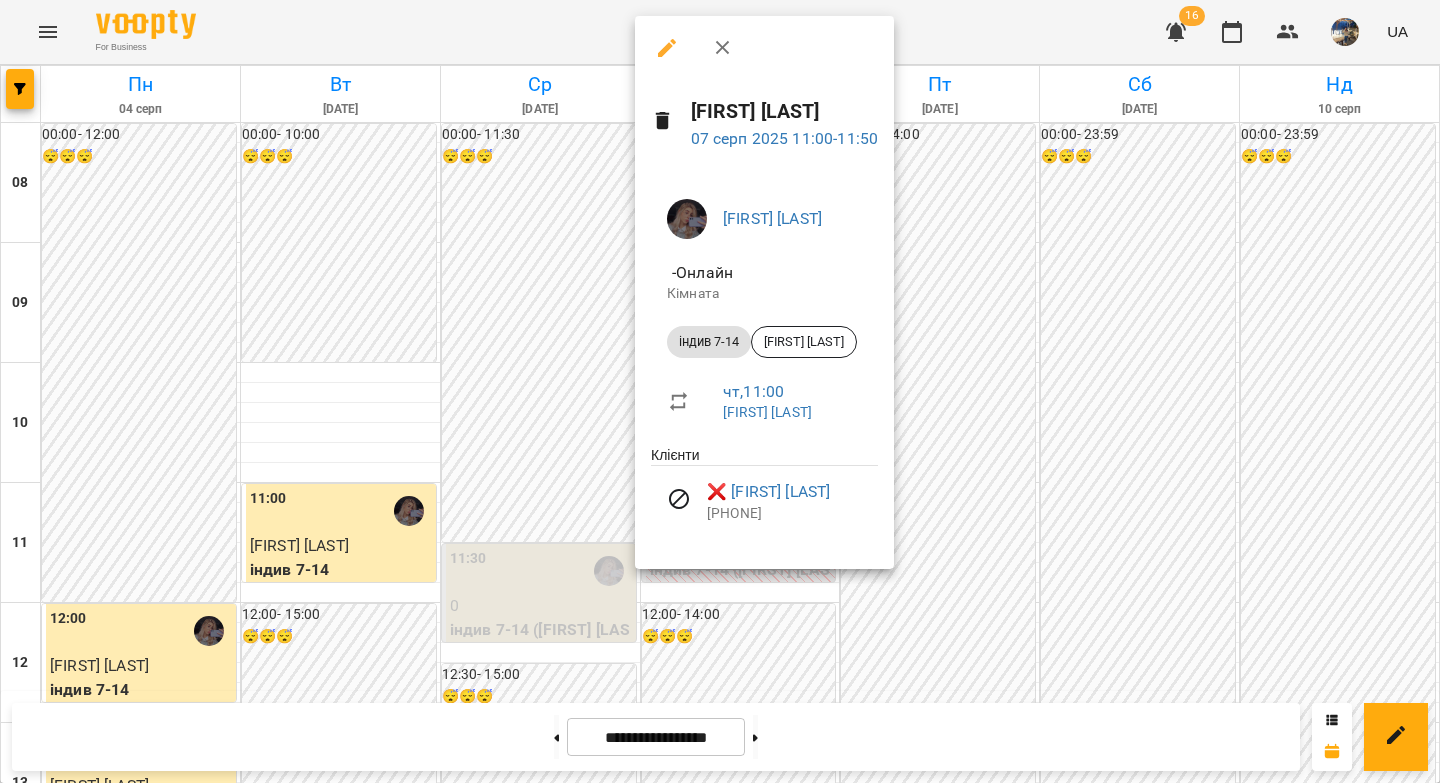 click at bounding box center (720, 391) 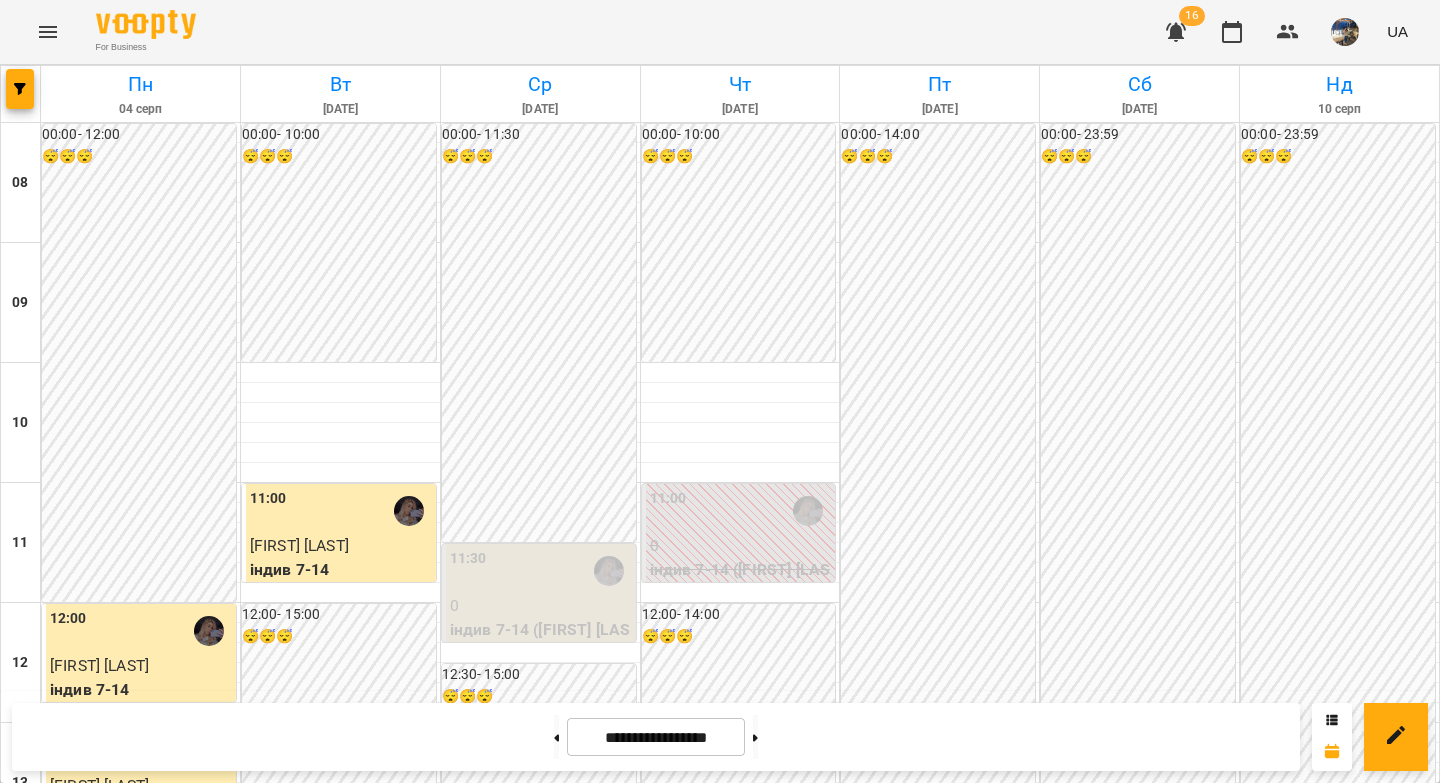 scroll, scrollTop: 1110, scrollLeft: 0, axis: vertical 